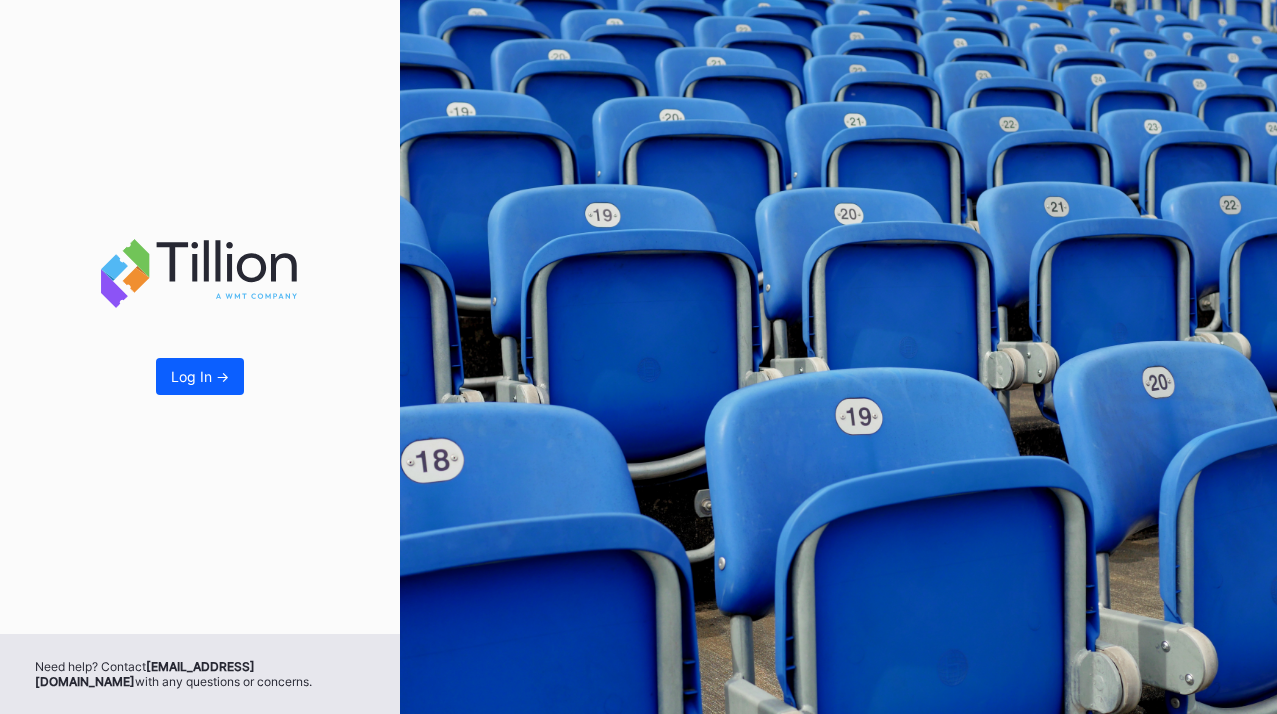 scroll, scrollTop: 0, scrollLeft: 0, axis: both 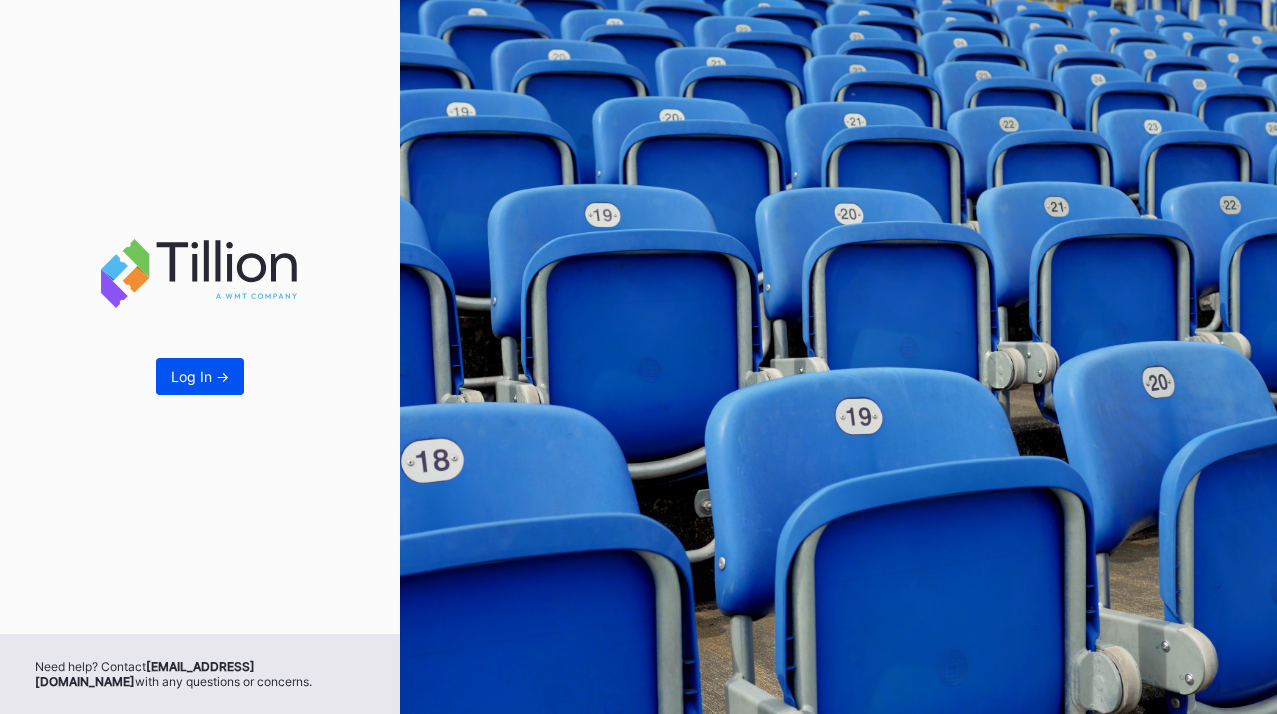 click on "Log In ->" at bounding box center (200, 376) 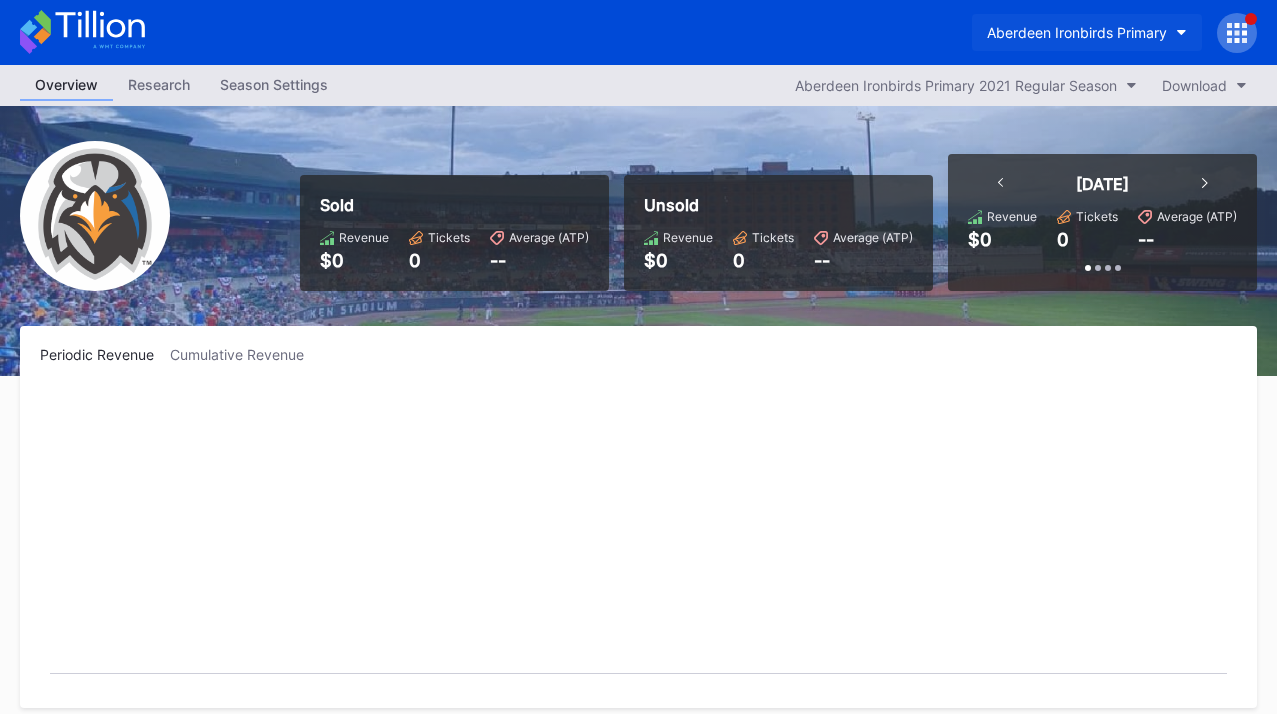 click on "Aberdeen Ironbirds Primary" at bounding box center [1077, 32] 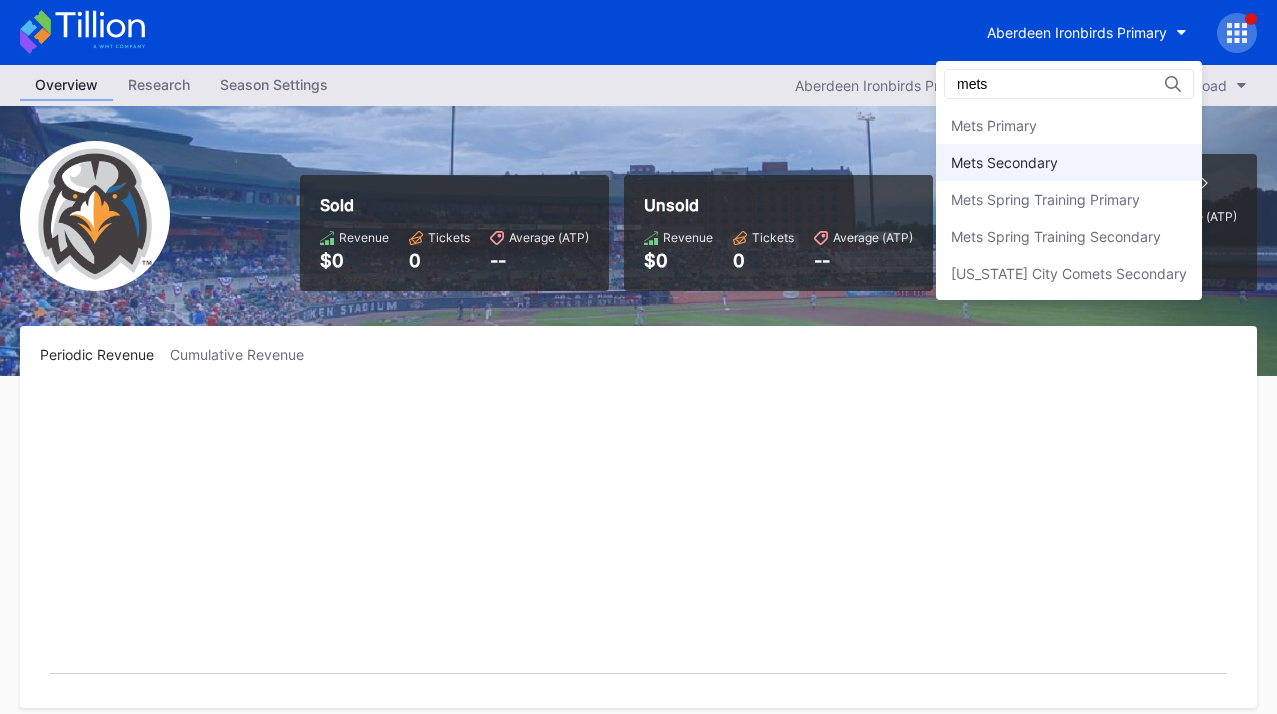 type on "mets" 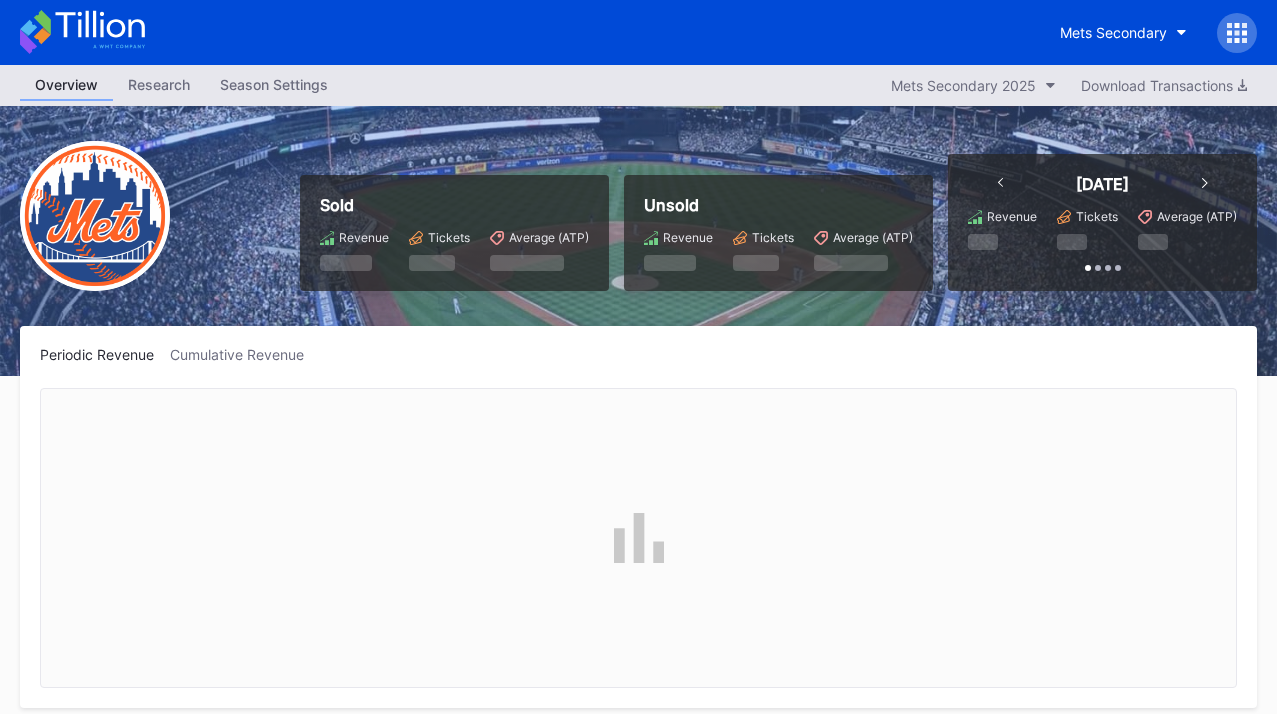 scroll, scrollTop: 3055, scrollLeft: 0, axis: vertical 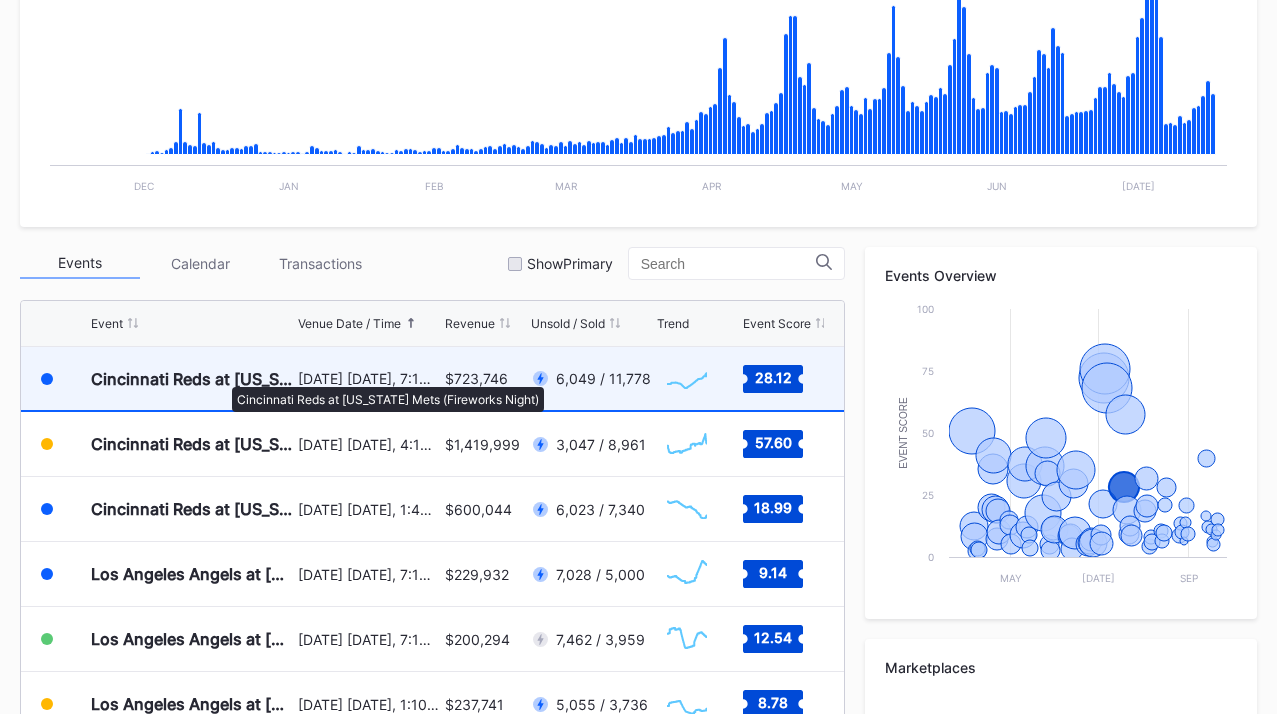 click on "Cincinnati Reds at [US_STATE] Mets (Fireworks Night)" at bounding box center [192, 379] 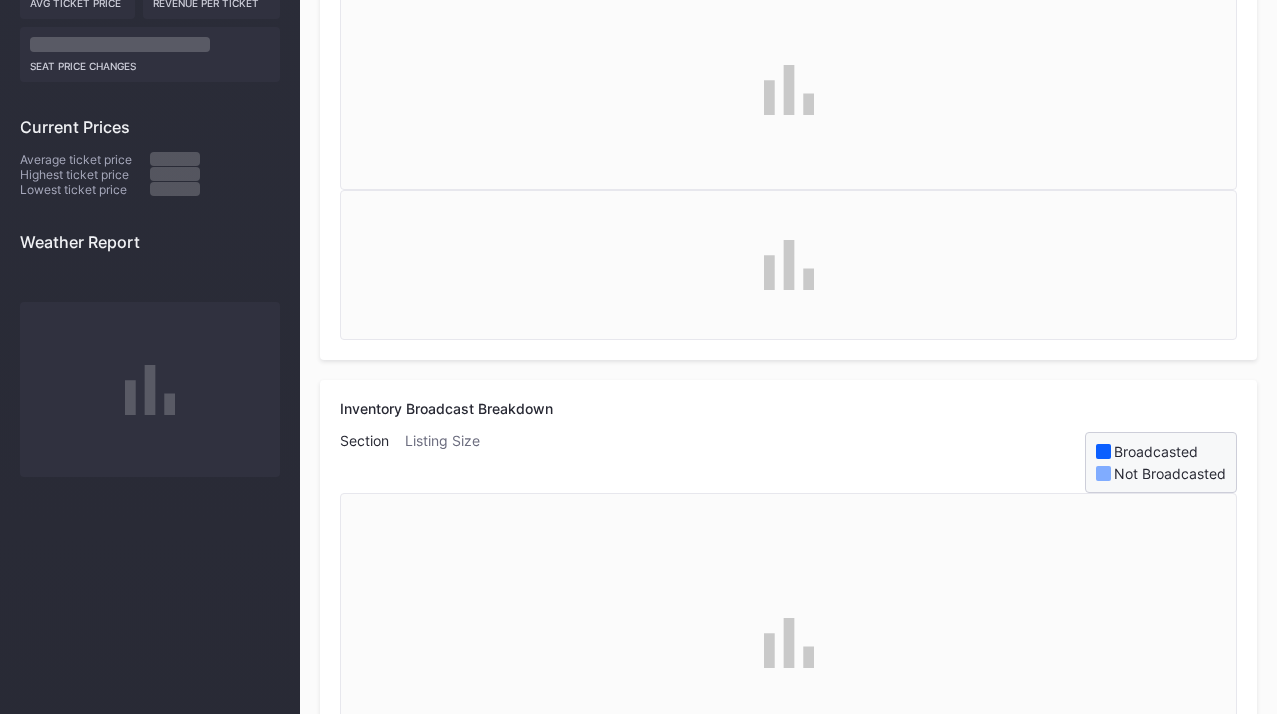 scroll, scrollTop: 0, scrollLeft: 0, axis: both 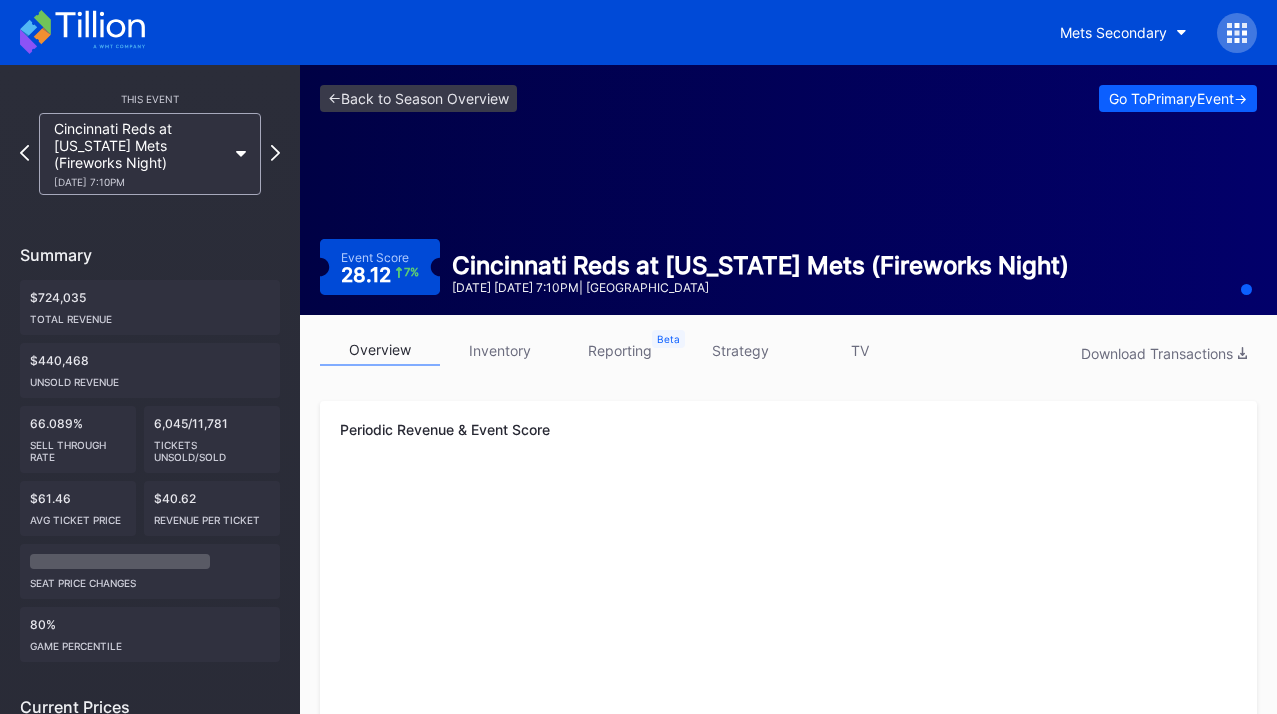 click on "inventory" at bounding box center (500, 350) 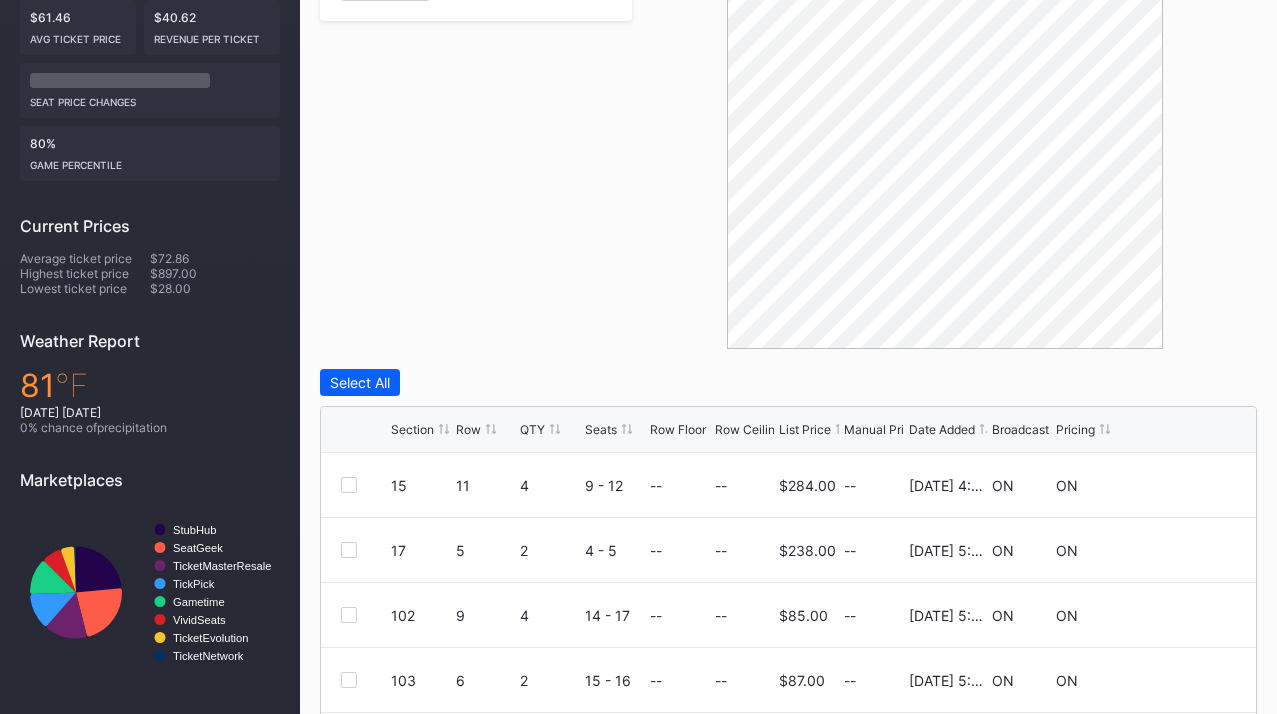 scroll, scrollTop: 491, scrollLeft: 0, axis: vertical 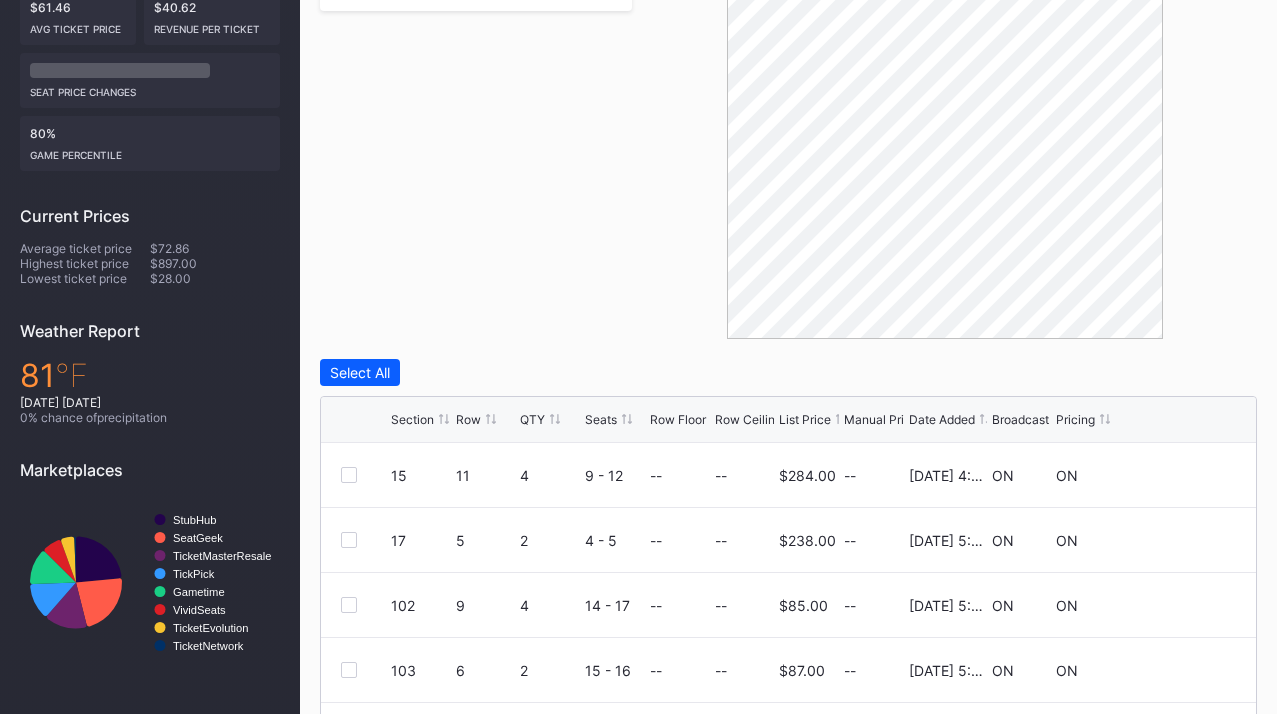 click 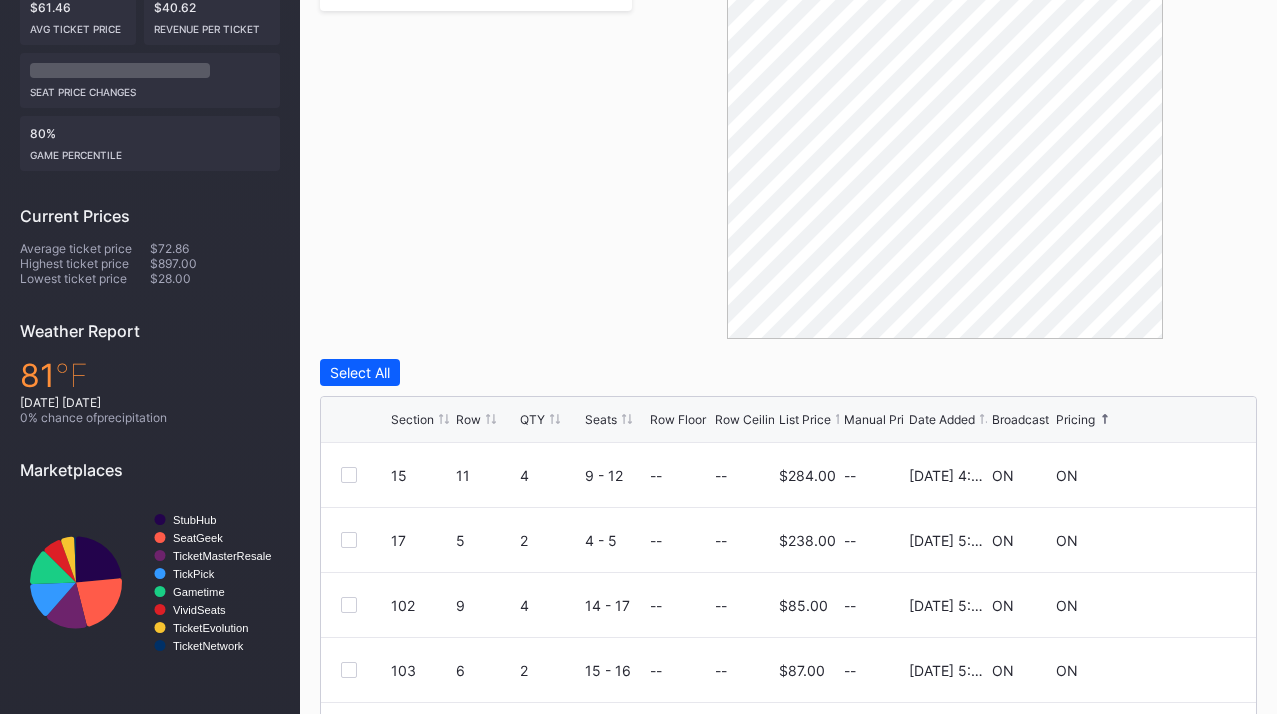 click 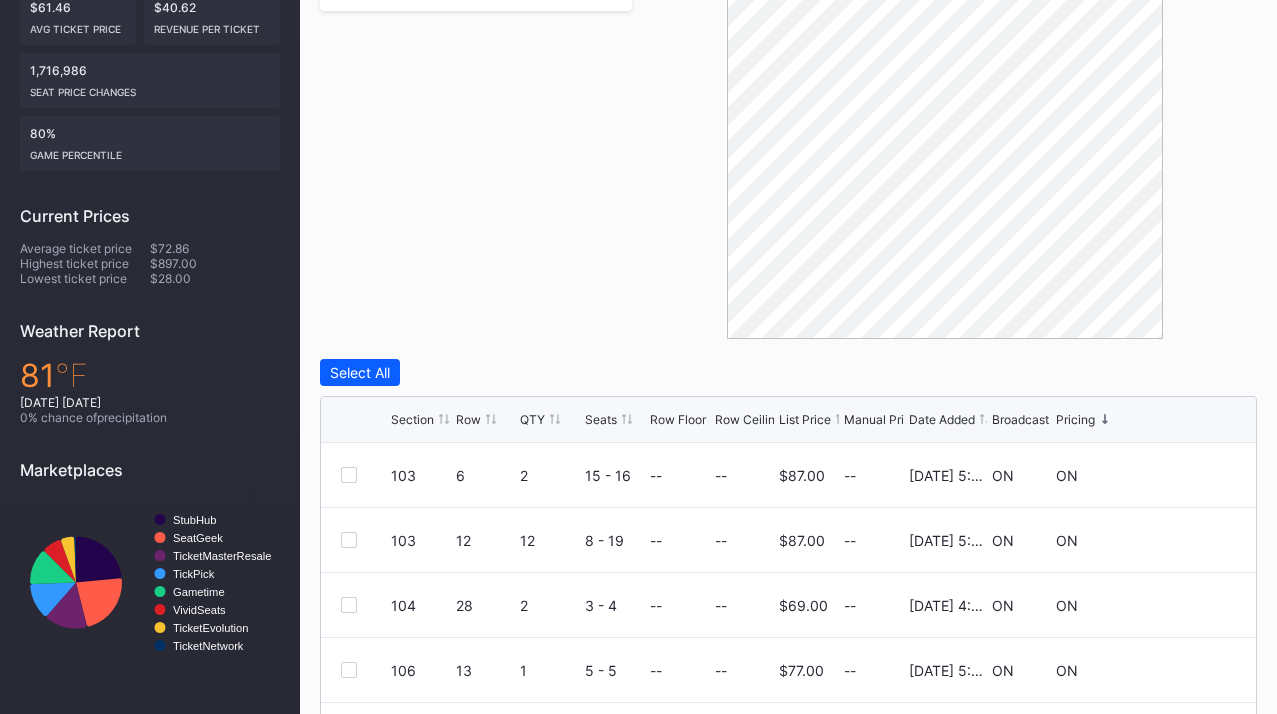 scroll, scrollTop: 195, scrollLeft: 0, axis: vertical 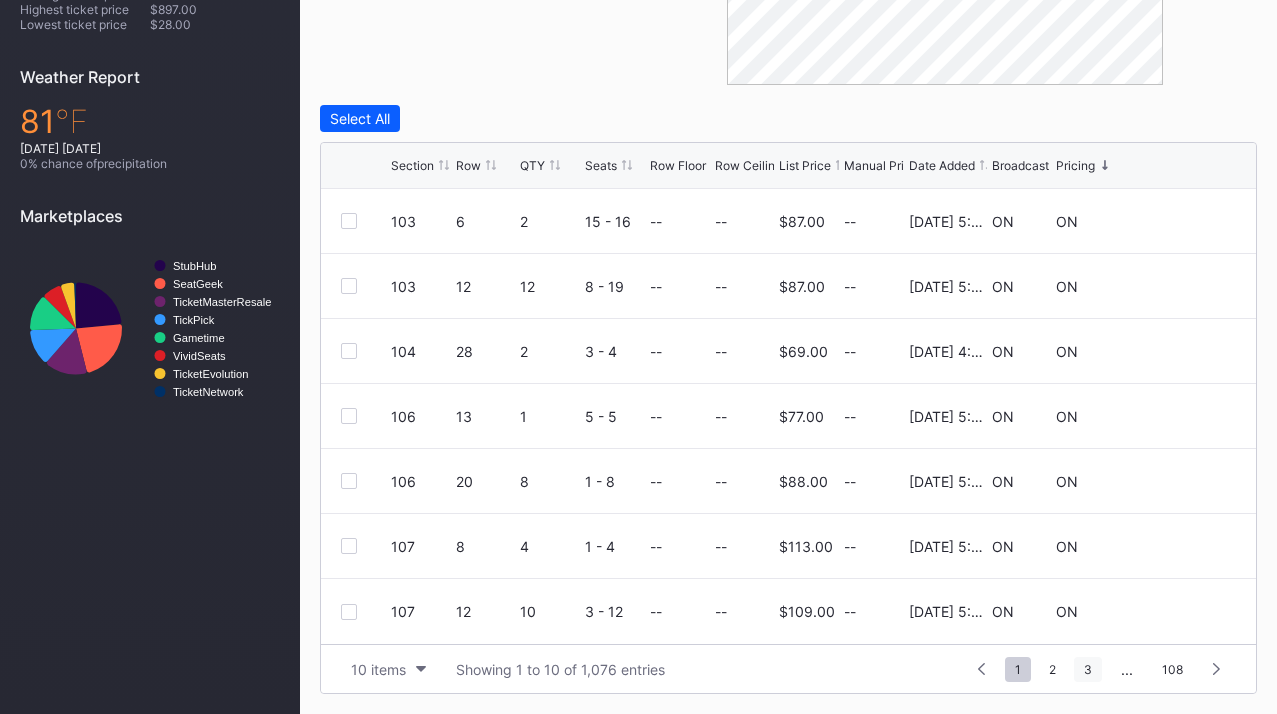 click on "3" at bounding box center (1088, 669) 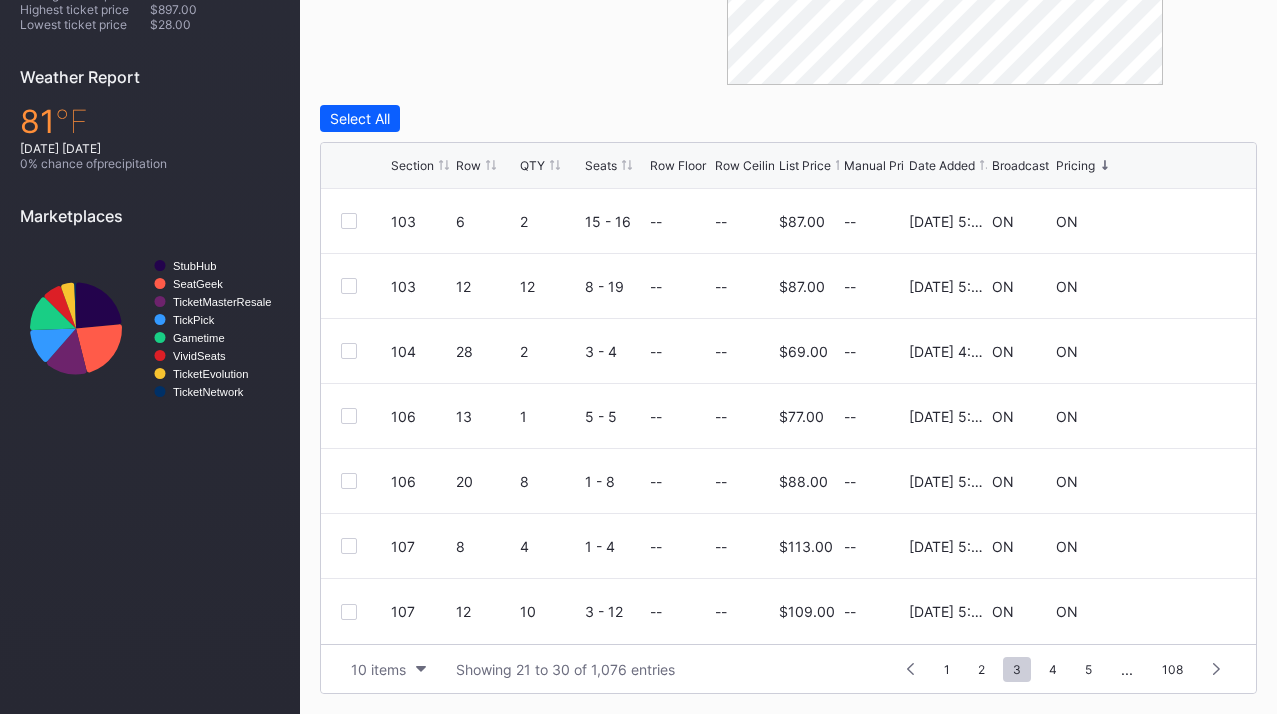 scroll, scrollTop: 0, scrollLeft: 0, axis: both 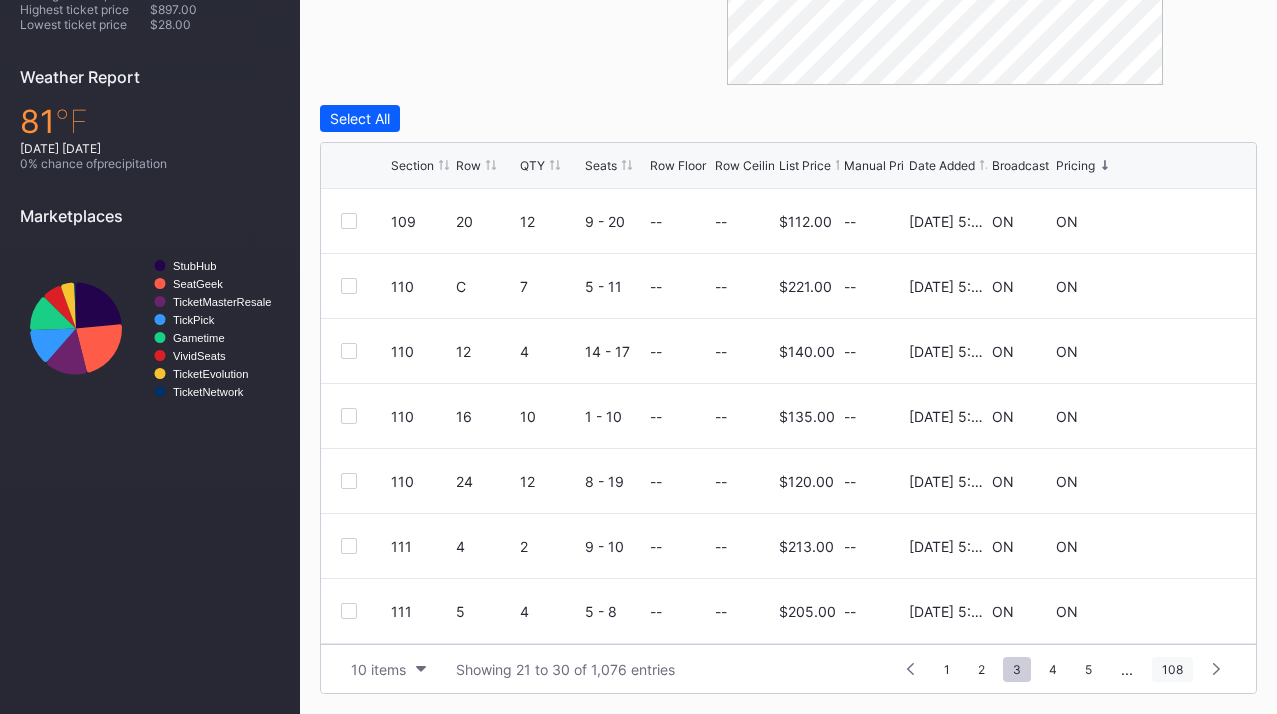 click on "108" at bounding box center (1172, 669) 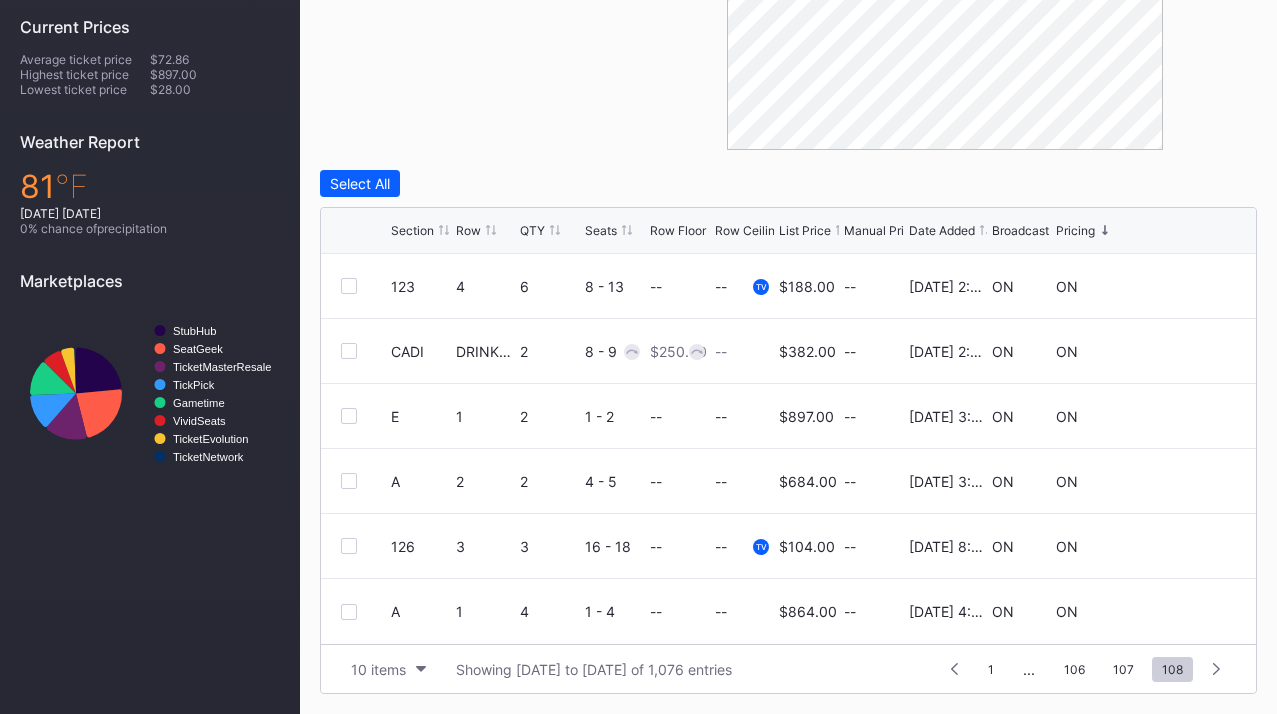 click on "Pricing" at bounding box center [1075, 230] 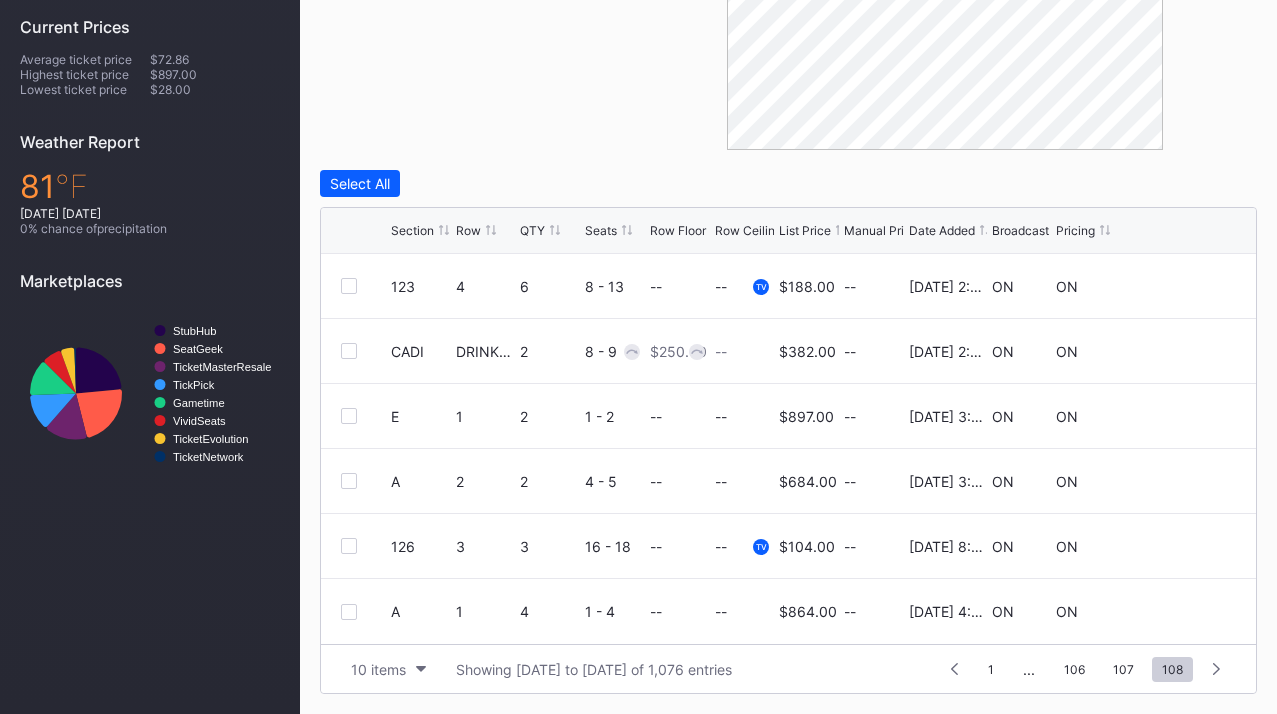 click on "Pricing" at bounding box center (1075, 230) 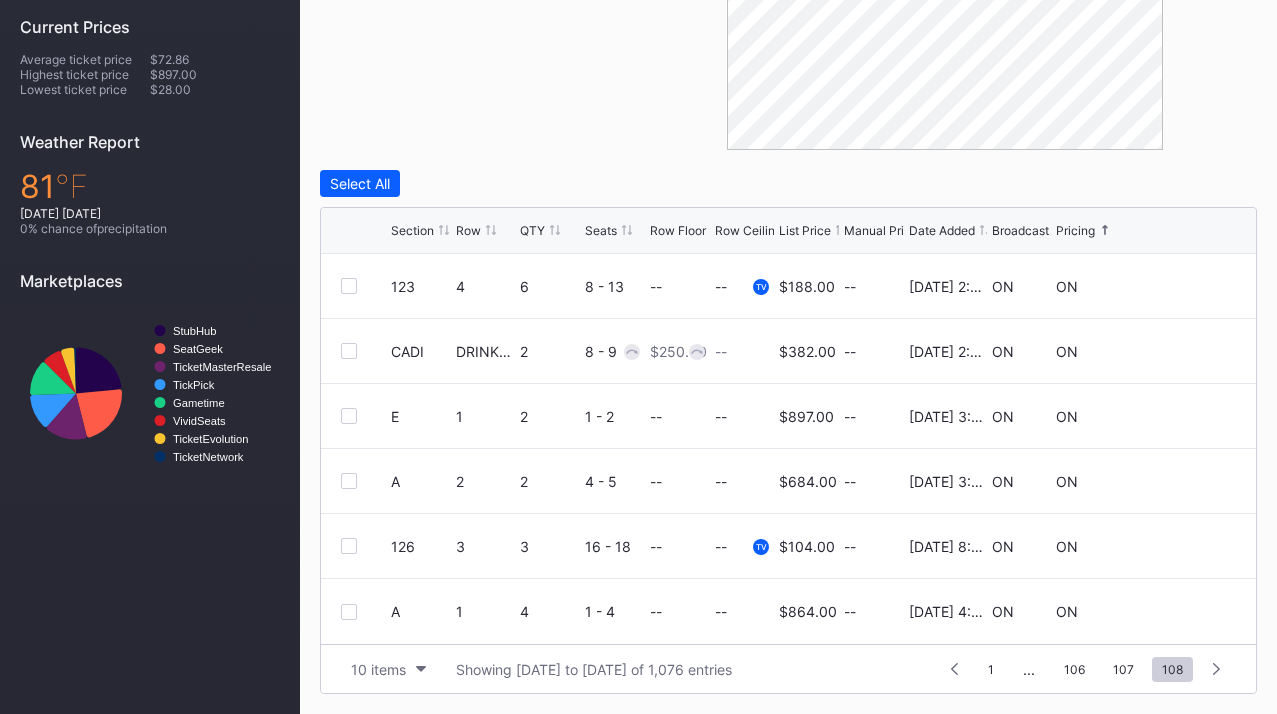 click on "Pricing" at bounding box center [1075, 230] 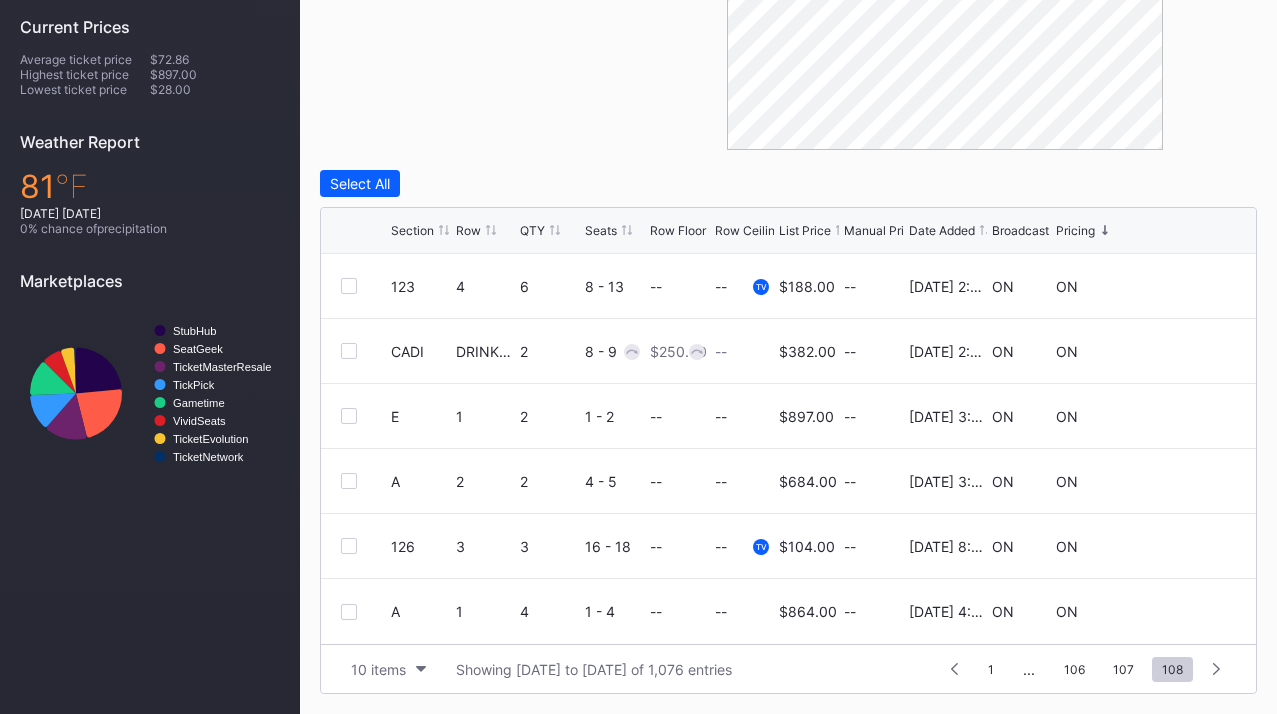 click on "Pricing" at bounding box center (1075, 230) 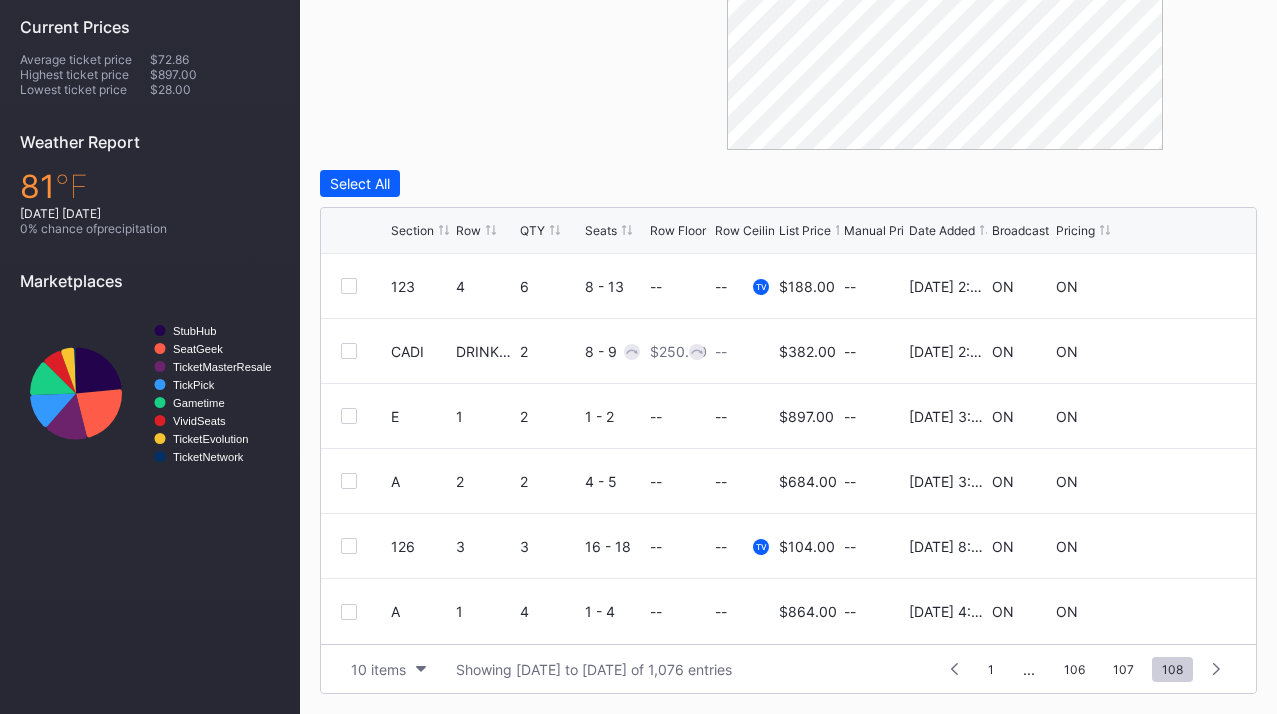 click on "Pricing" at bounding box center (1075, 230) 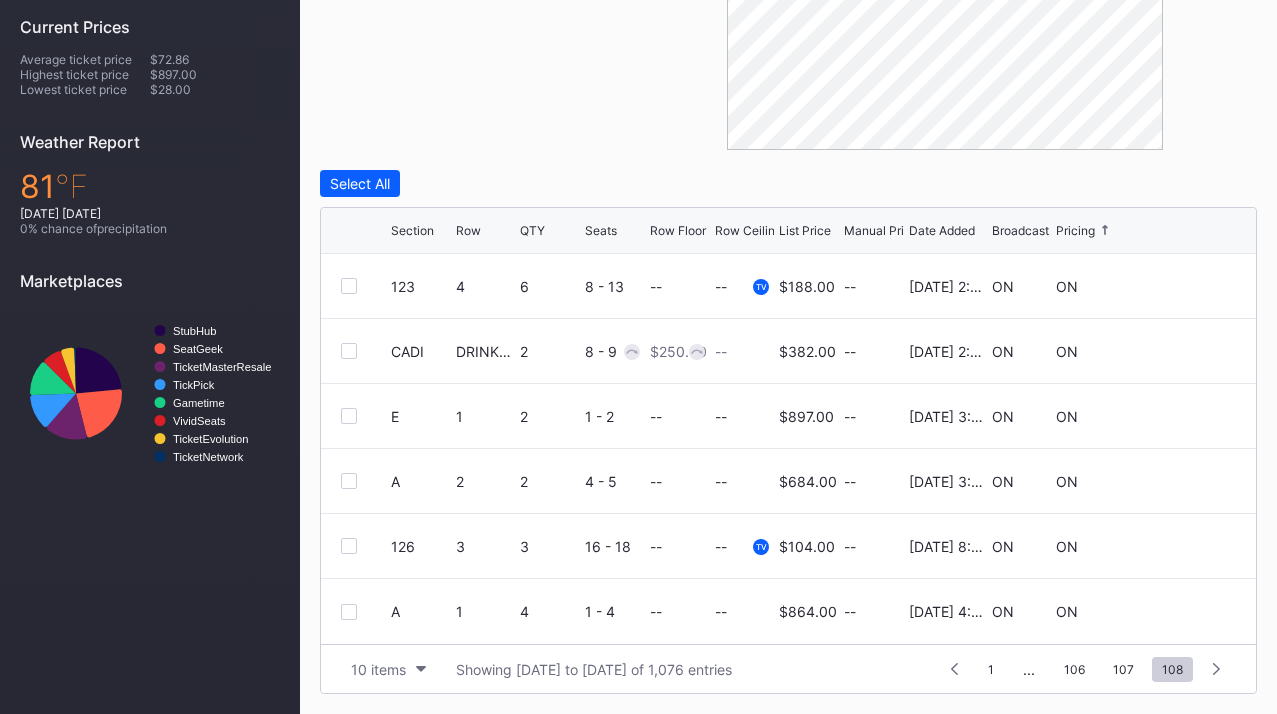 scroll, scrollTop: 680, scrollLeft: 0, axis: vertical 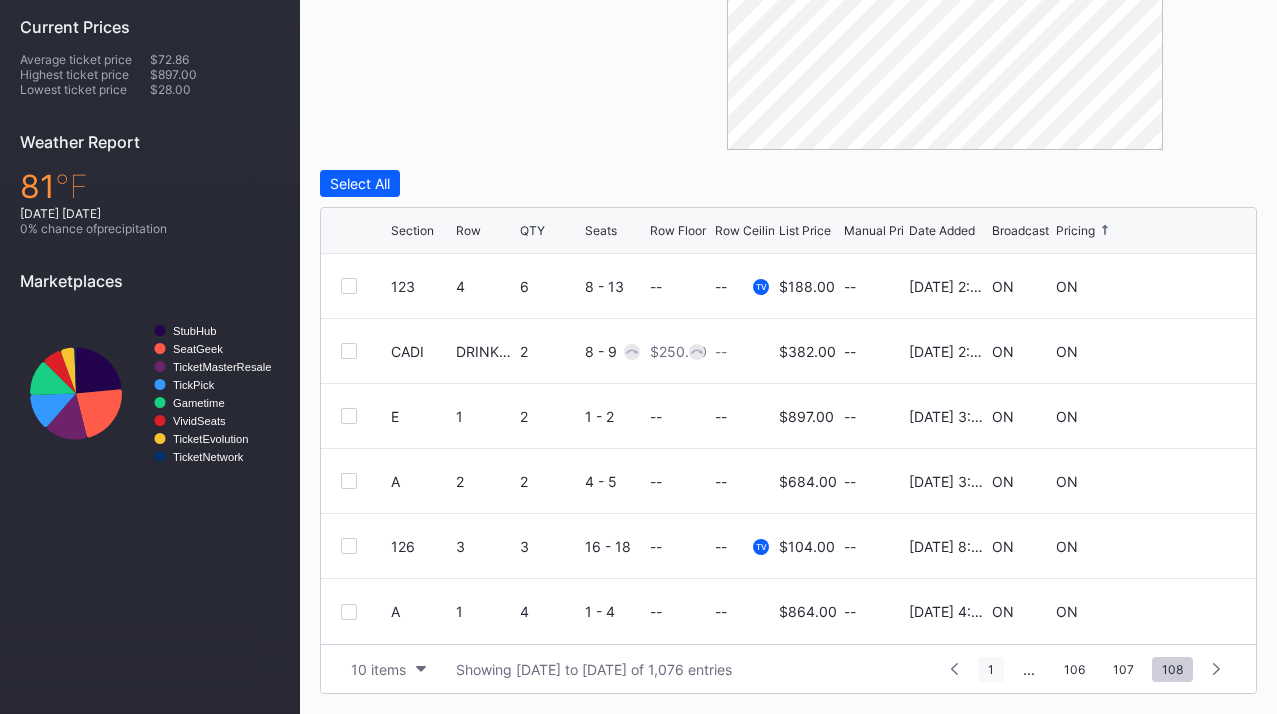 click on "1" at bounding box center (991, 669) 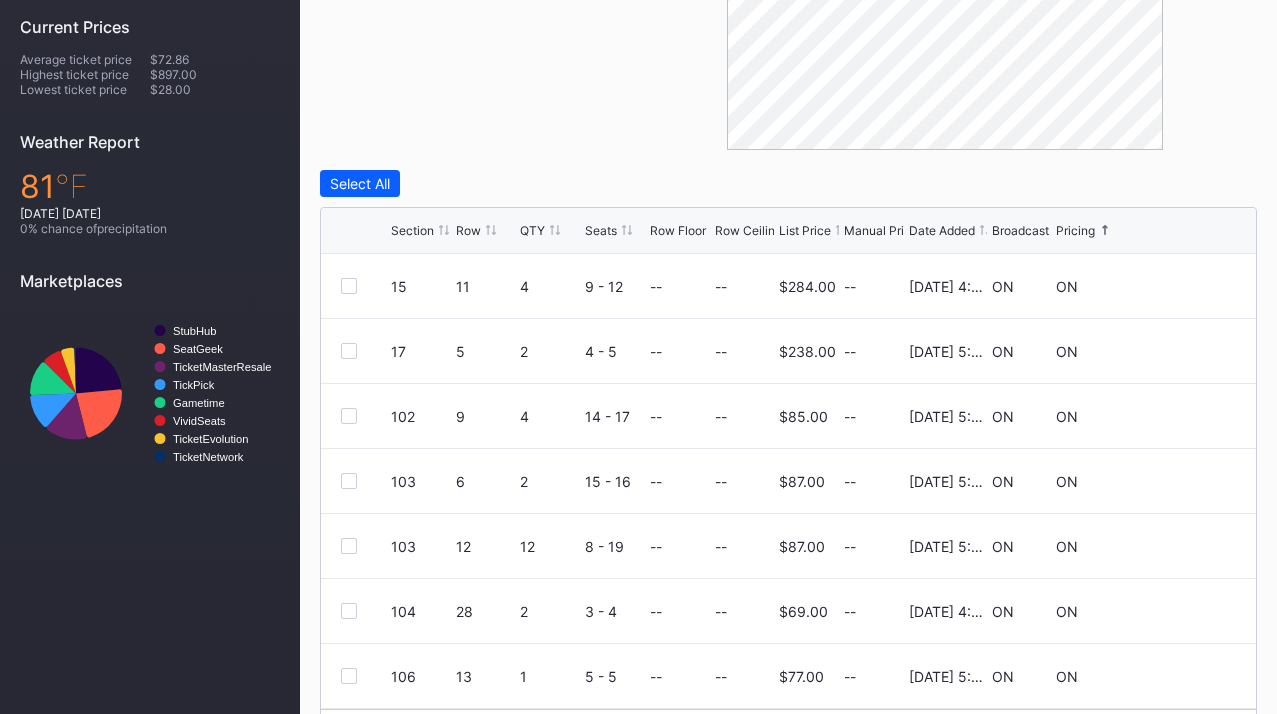 click on "Pricing" at bounding box center (1075, 230) 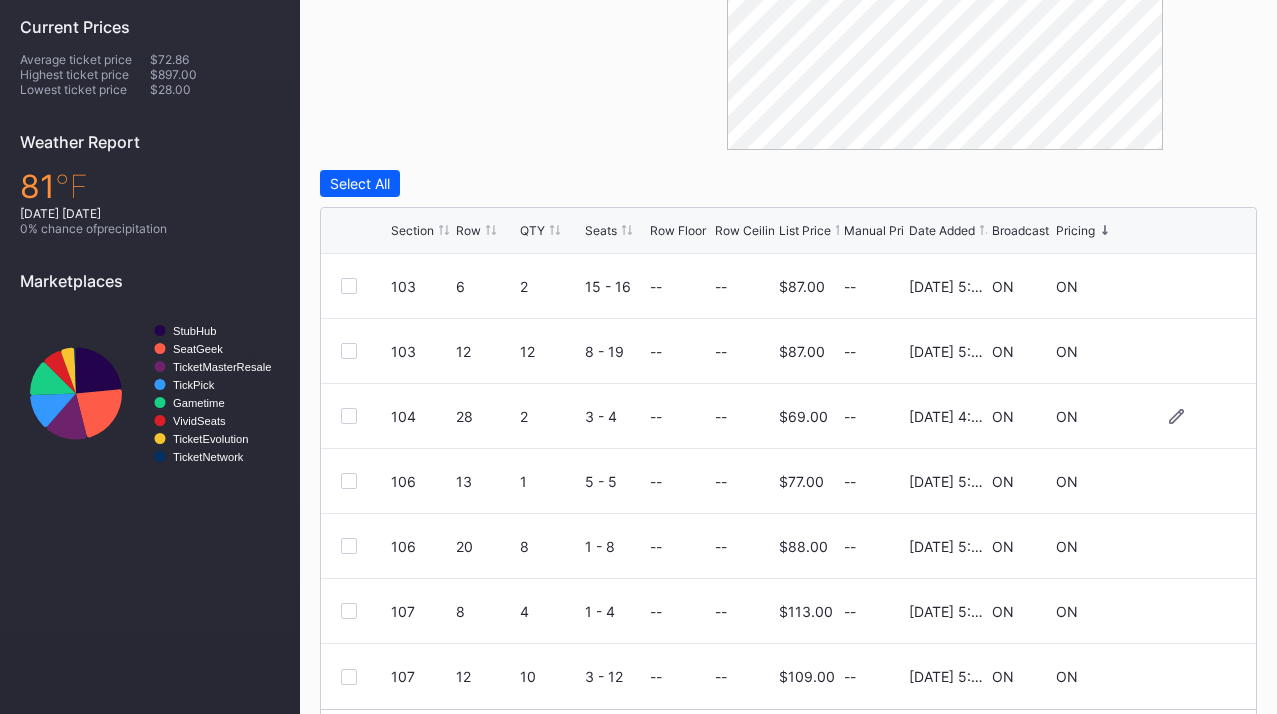 scroll, scrollTop: 195, scrollLeft: 0, axis: vertical 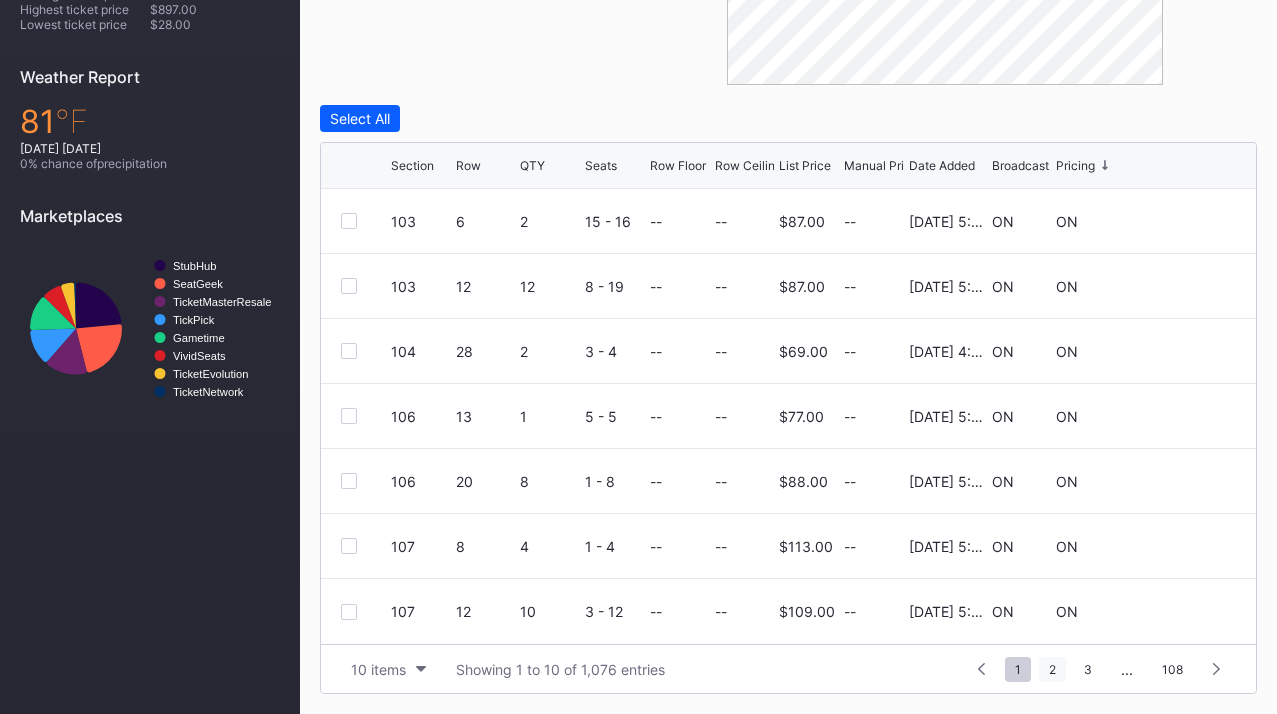 click on "2" at bounding box center (1052, 669) 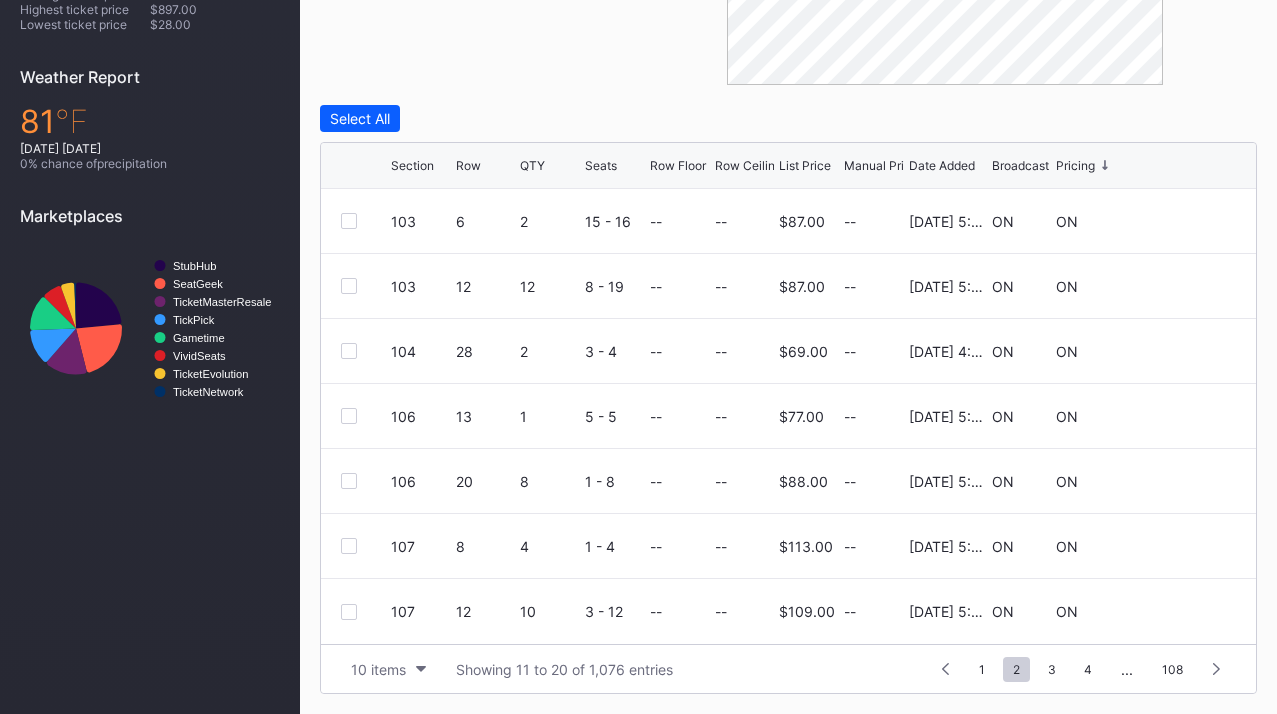 scroll, scrollTop: 0, scrollLeft: 0, axis: both 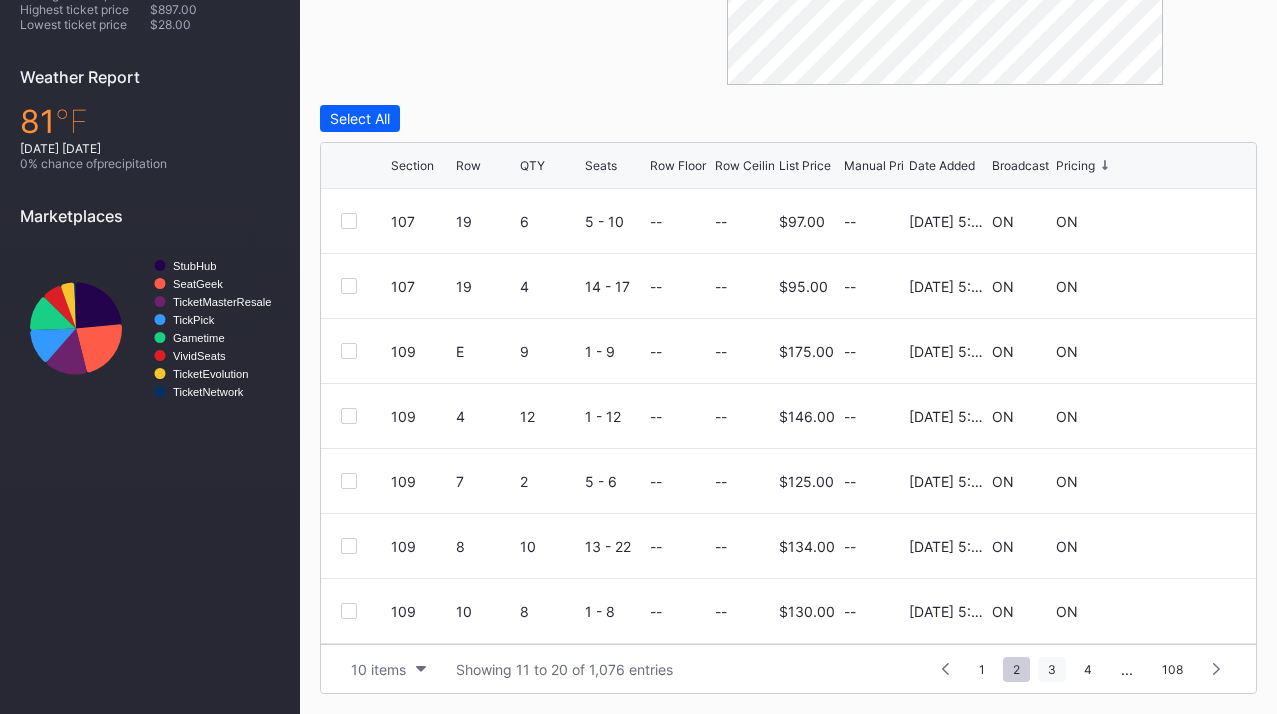 click on "3" at bounding box center (1052, 669) 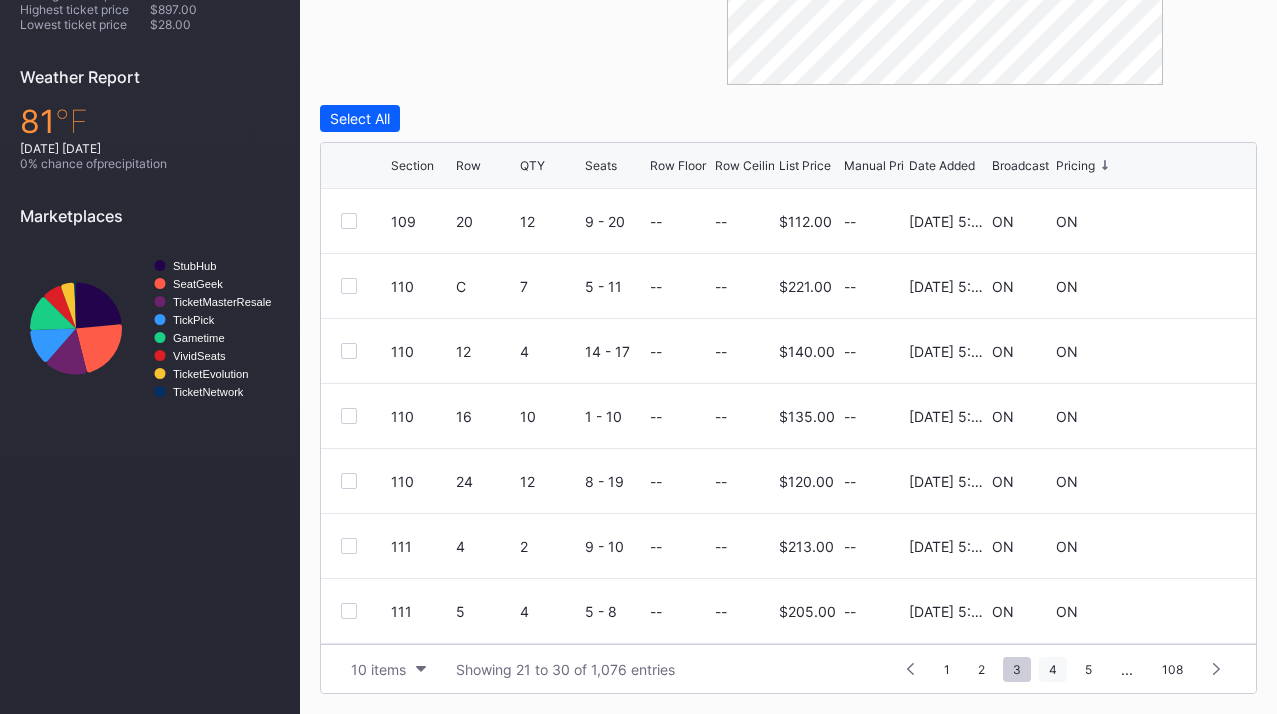 click on "4" at bounding box center [1053, 669] 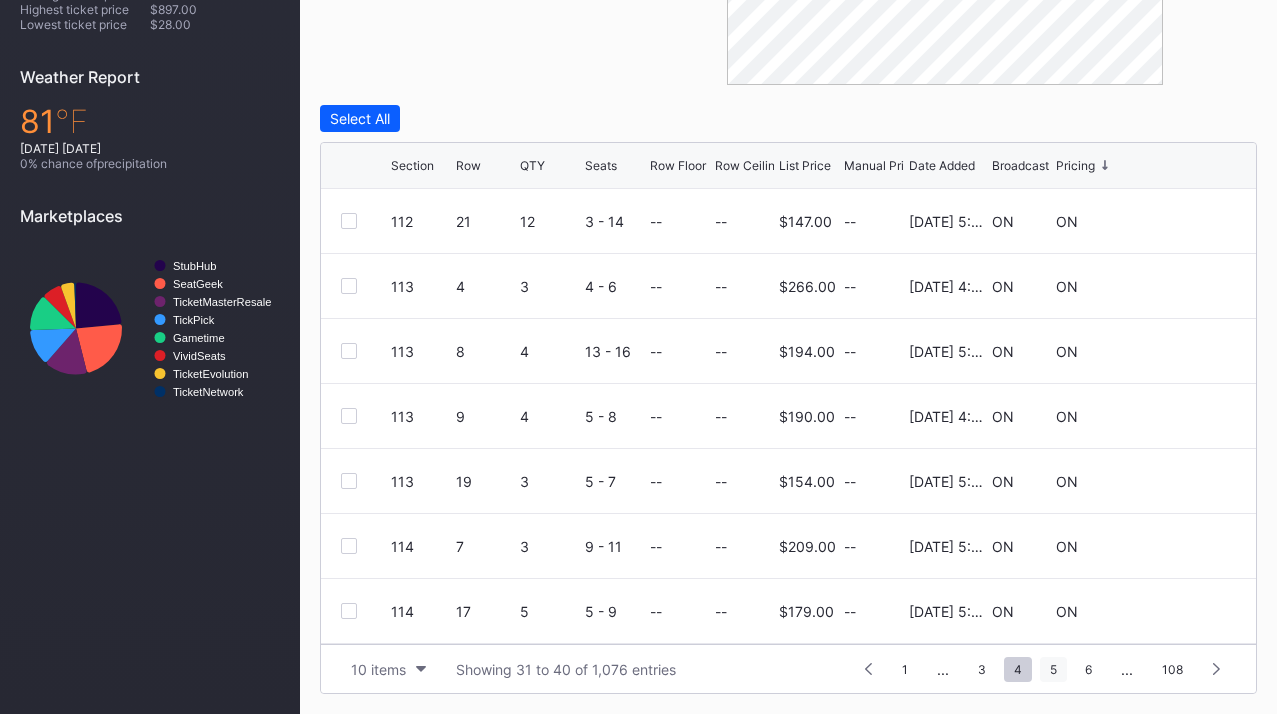 click on "5" at bounding box center [1053, 669] 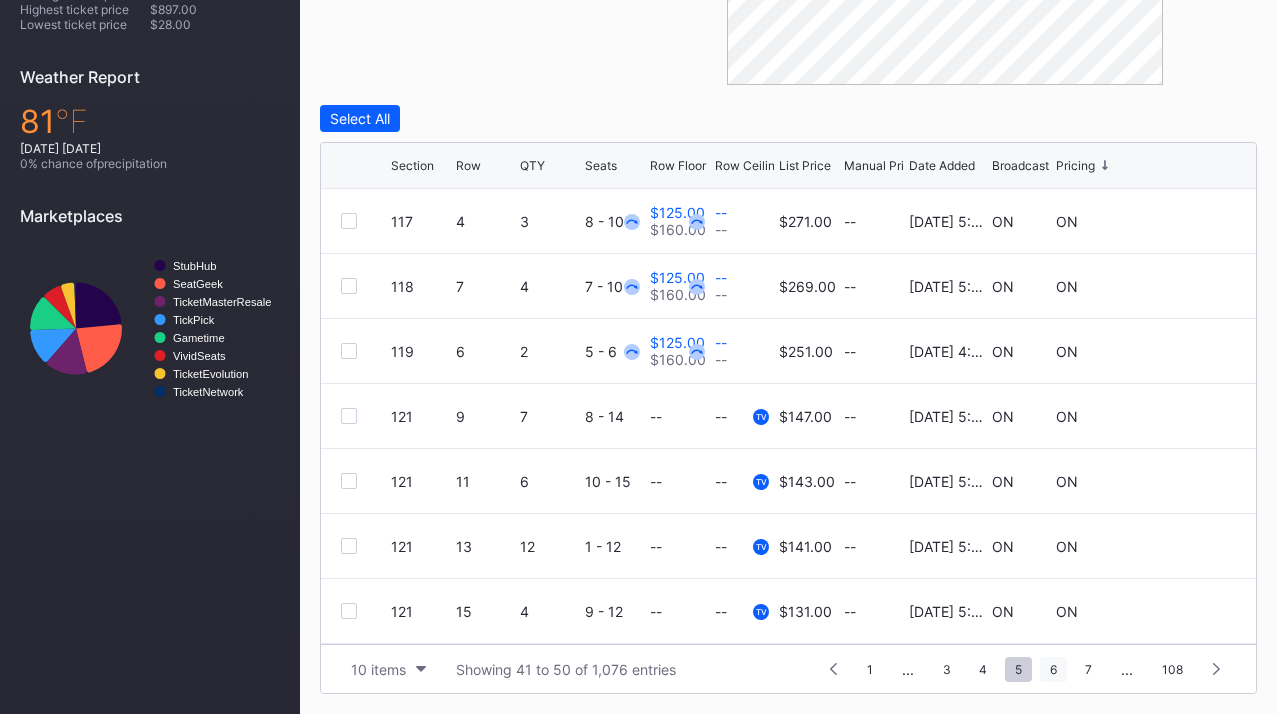click on "6" at bounding box center (1053, 669) 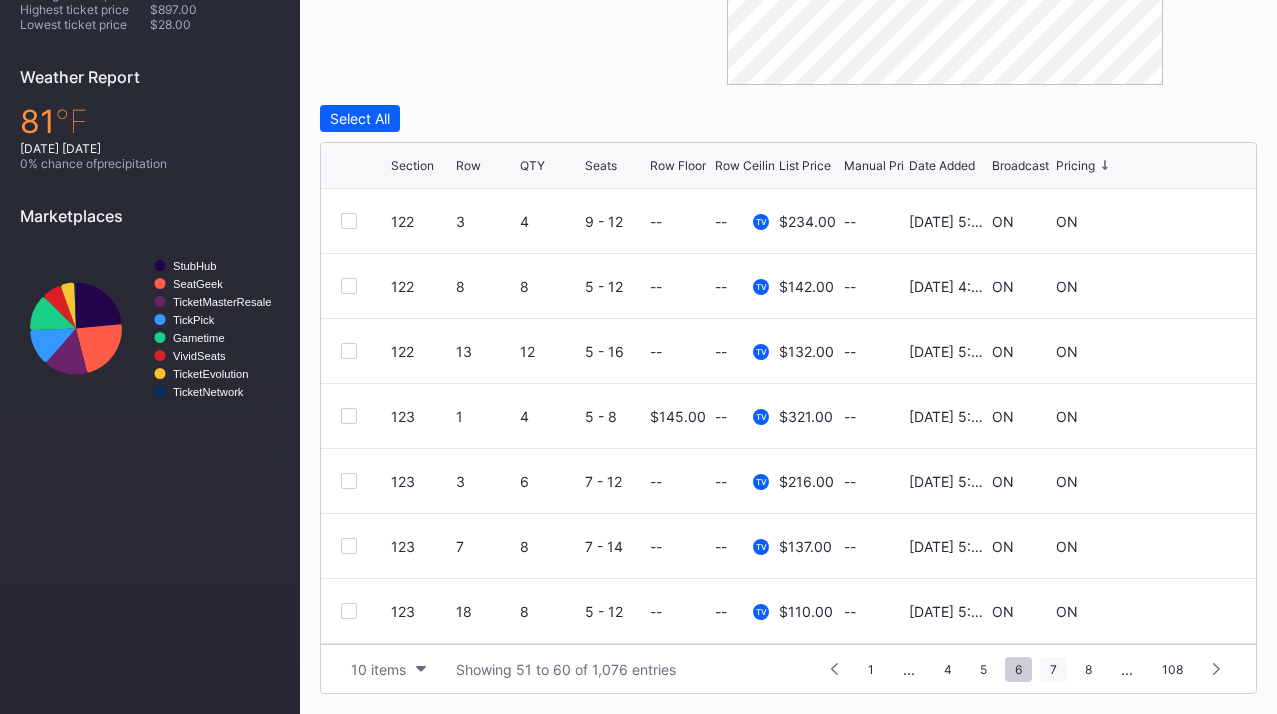 click on "7" at bounding box center (1053, 669) 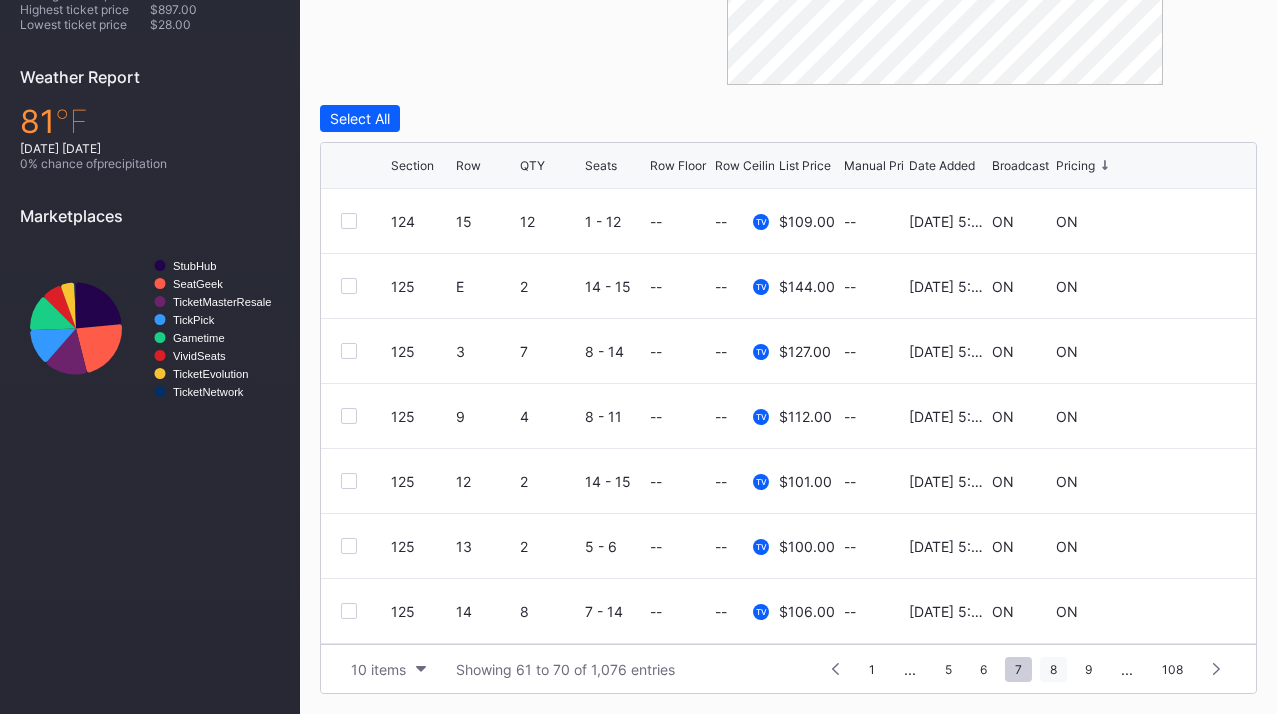 click on "8" at bounding box center [1053, 669] 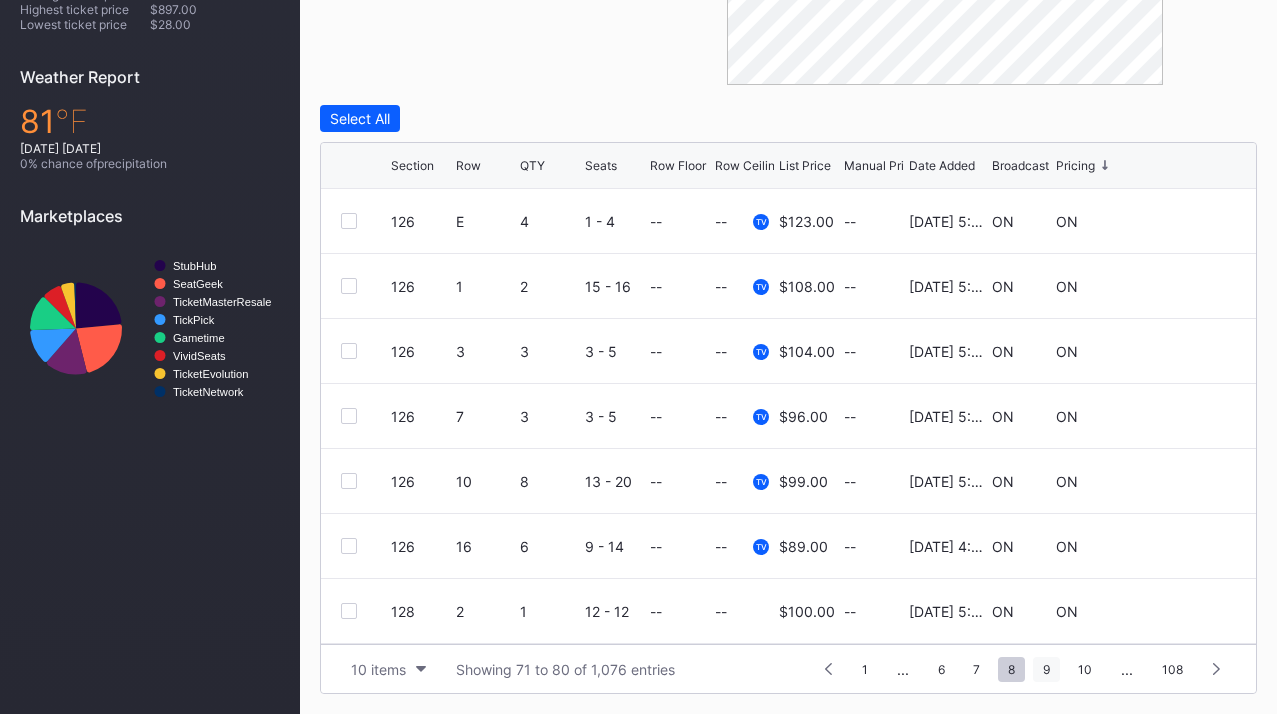 click on "9" at bounding box center [1046, 669] 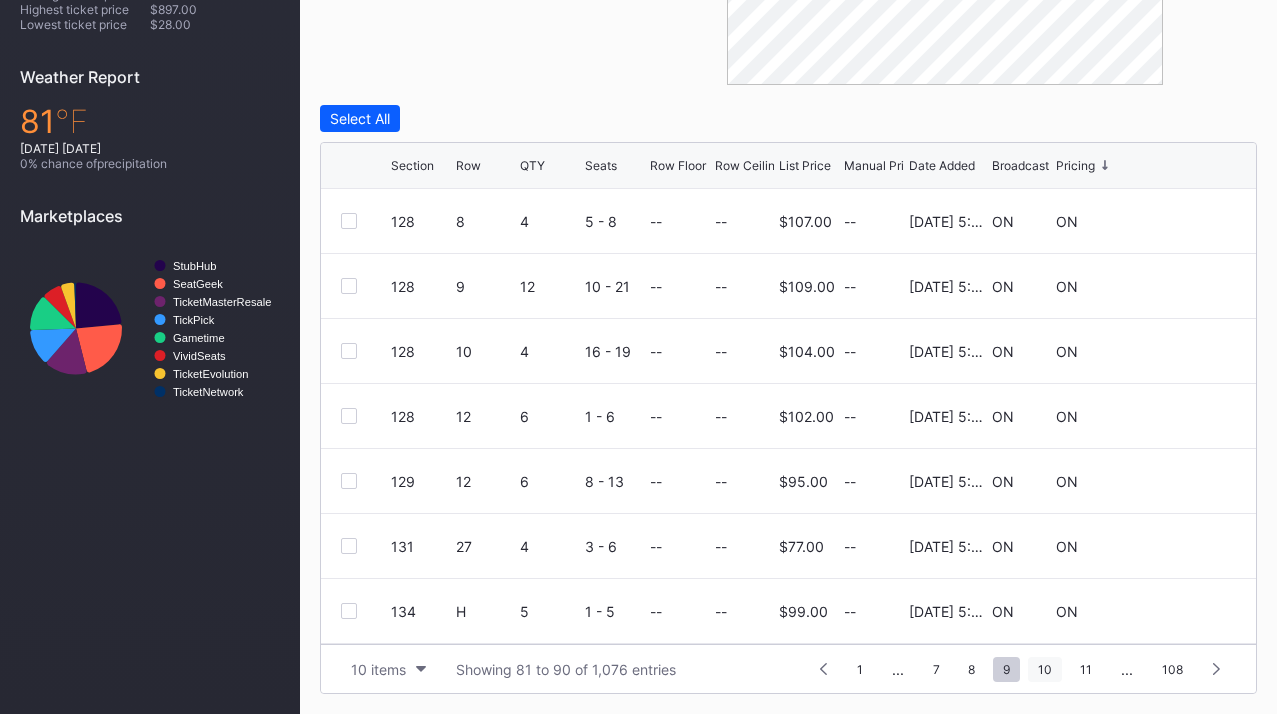 click on "10" at bounding box center [1045, 669] 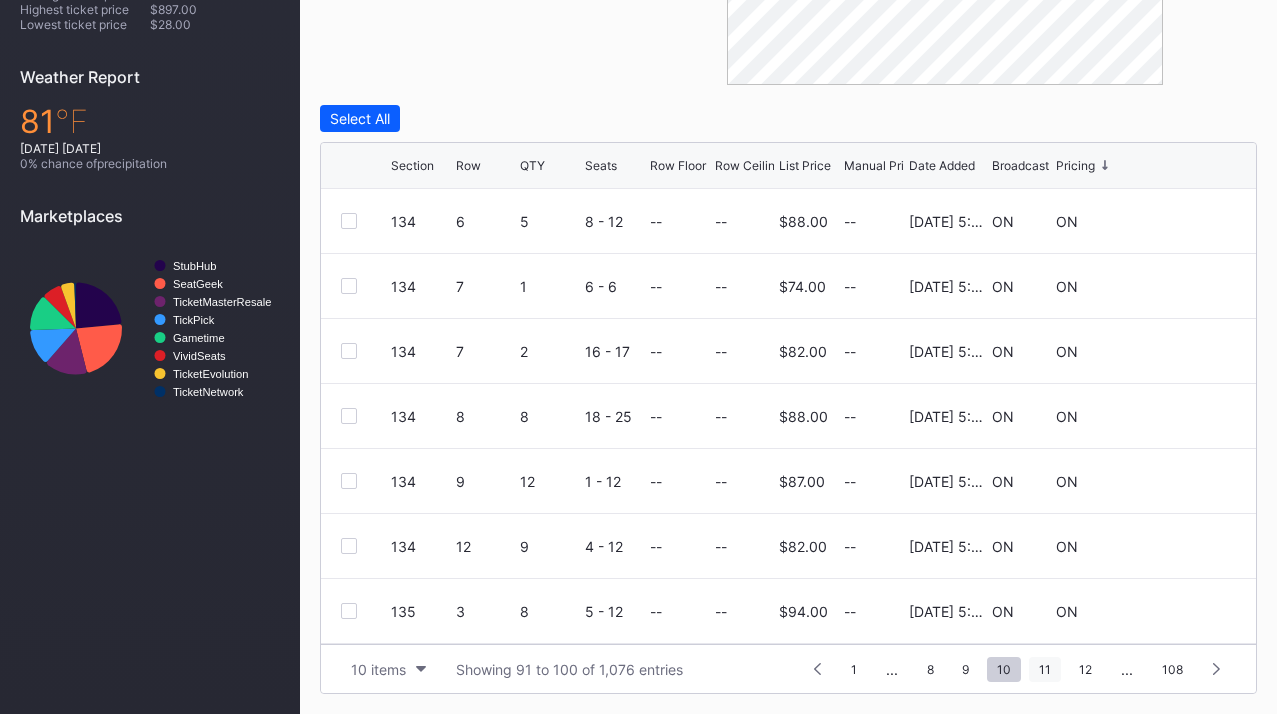click on "11" at bounding box center [1045, 669] 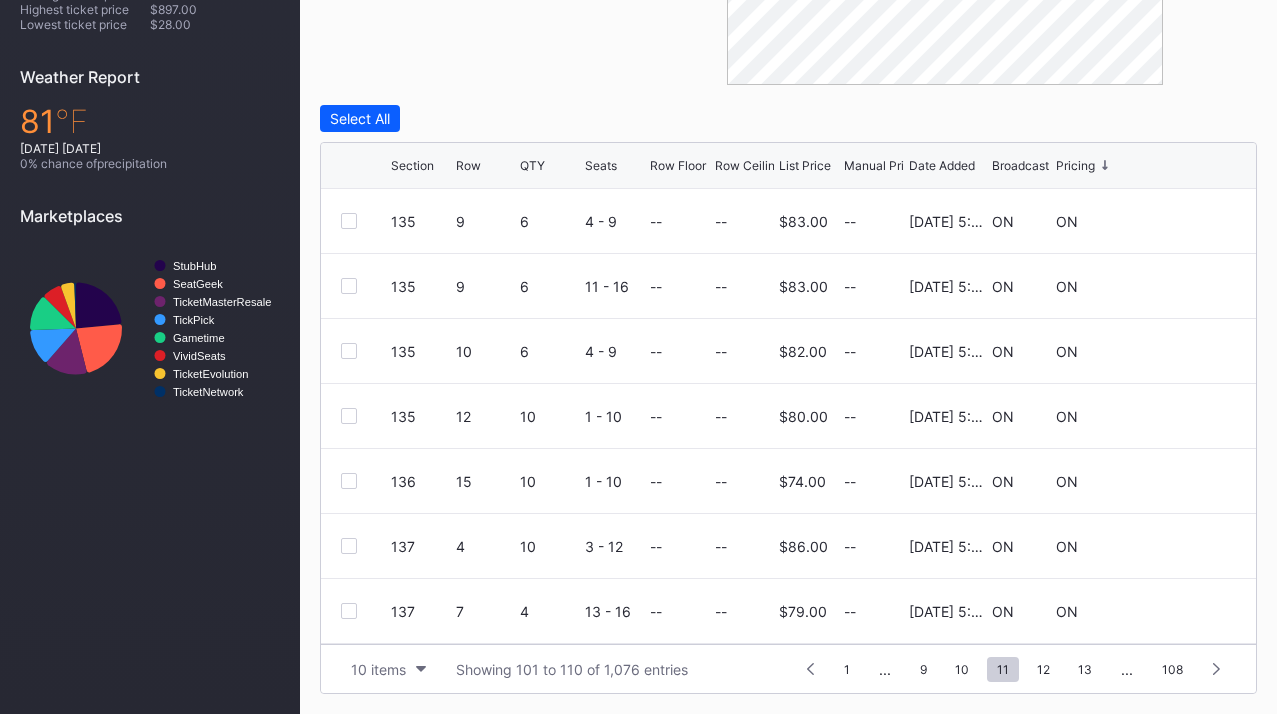 click on "12" at bounding box center [1043, 669] 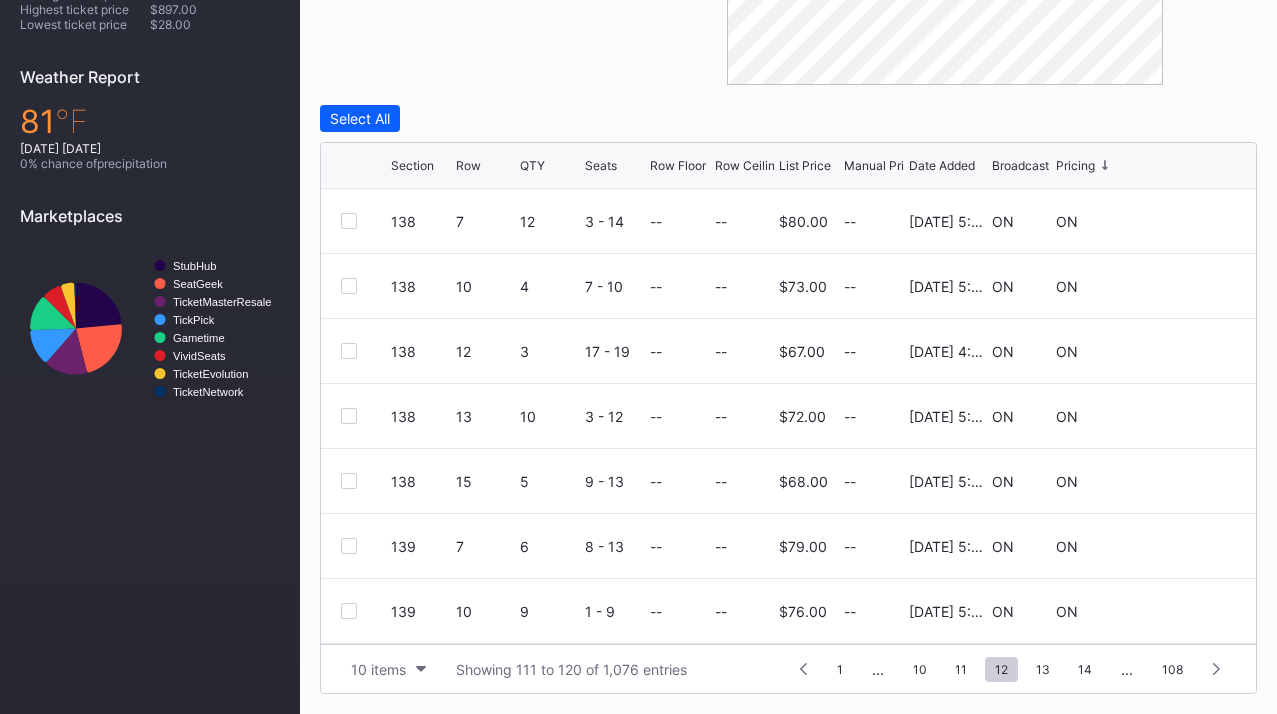 click on "13" at bounding box center (1043, 669) 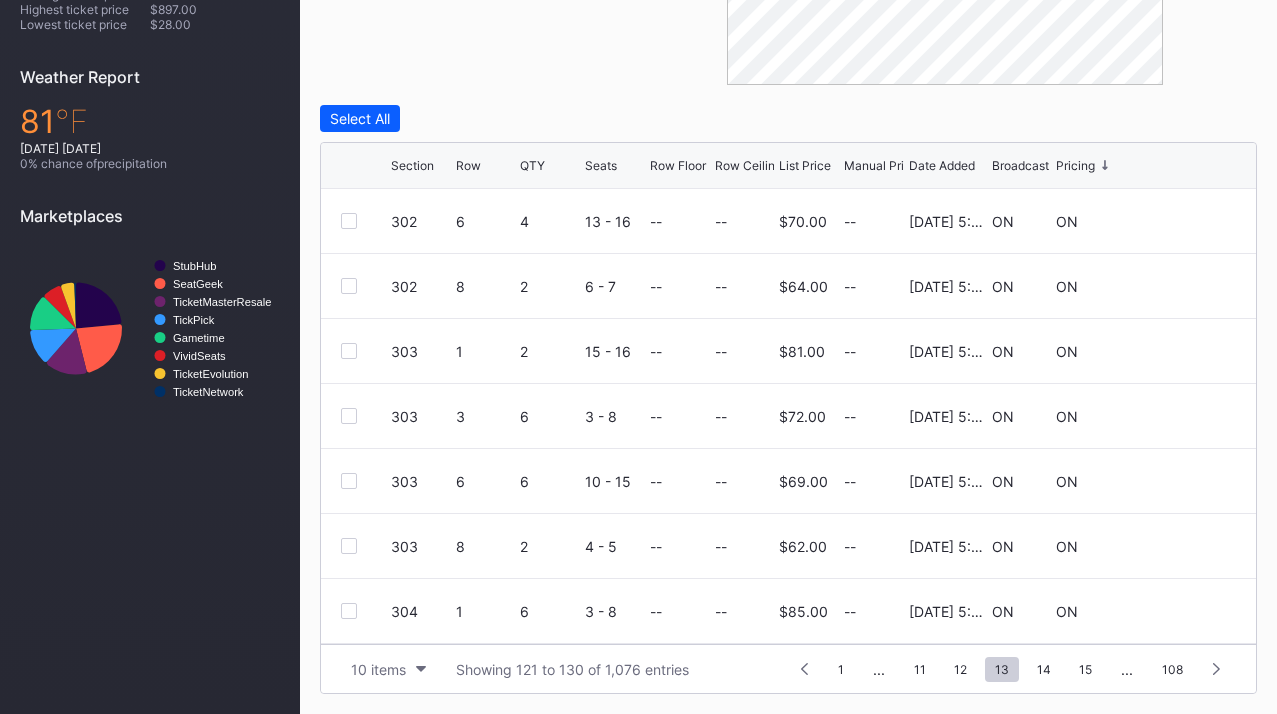 click on "14" at bounding box center (1044, 669) 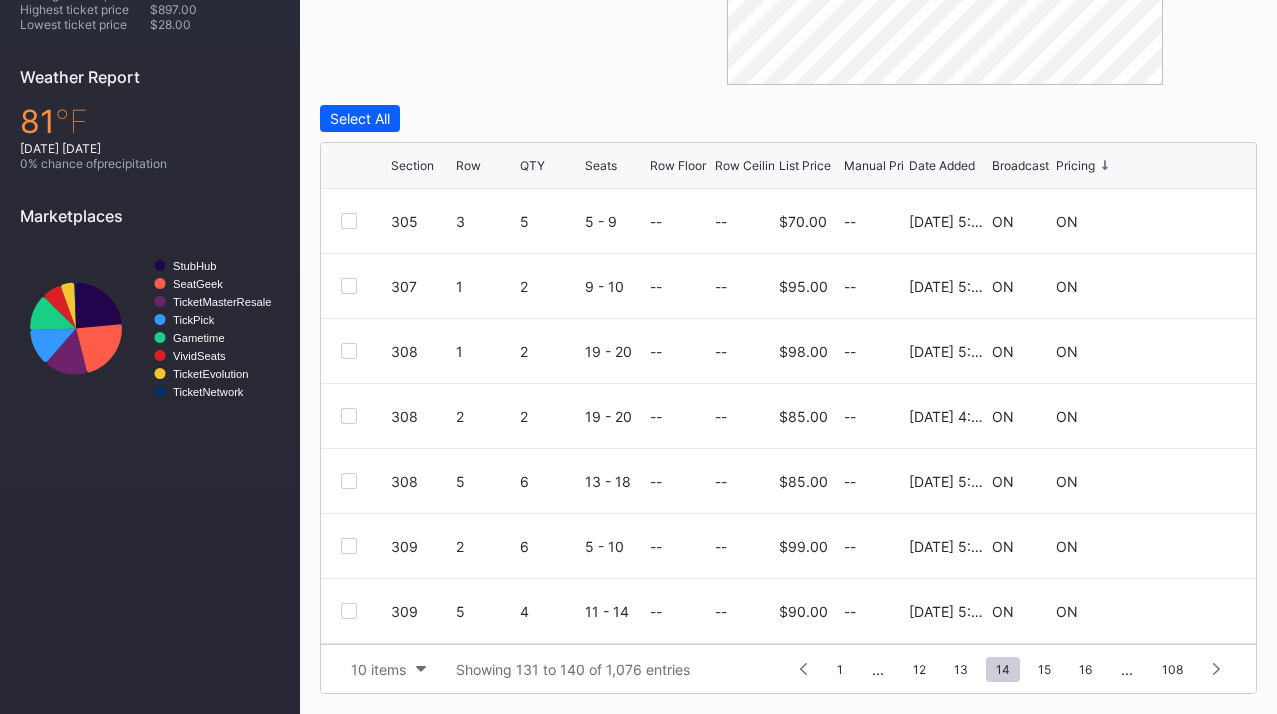 click on "15" at bounding box center [1044, 669] 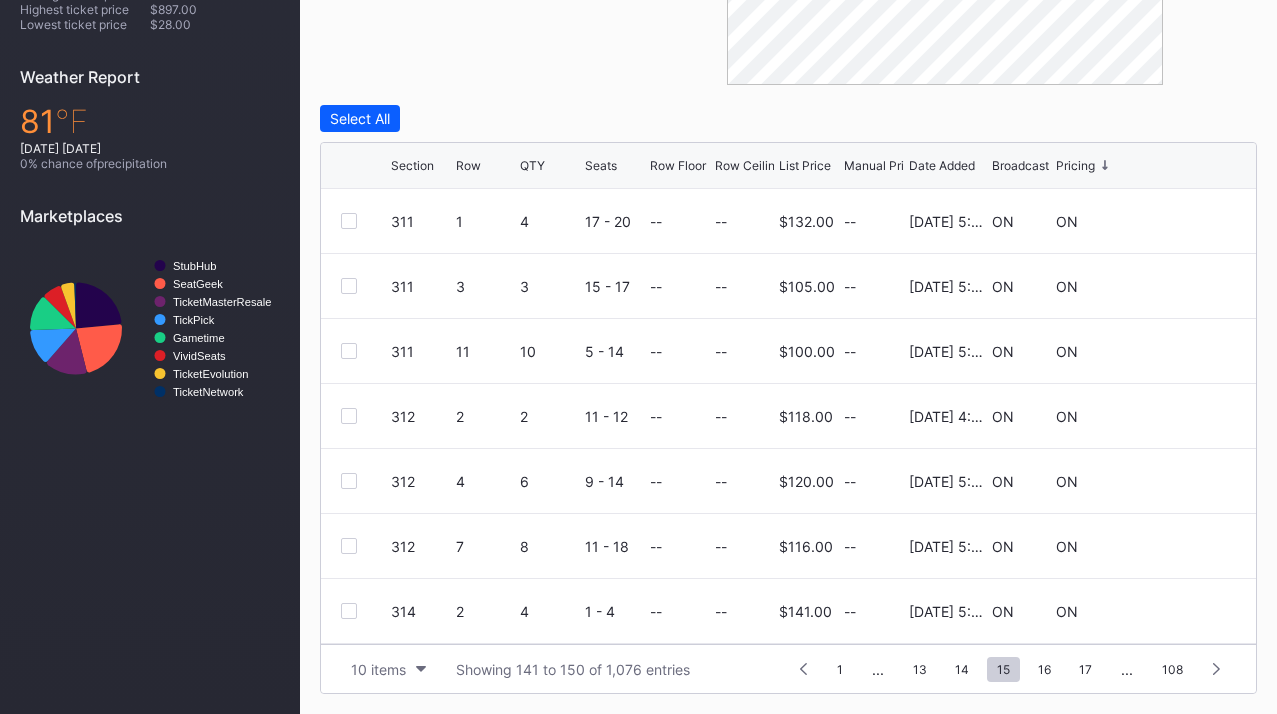 click on "16" at bounding box center (1044, 669) 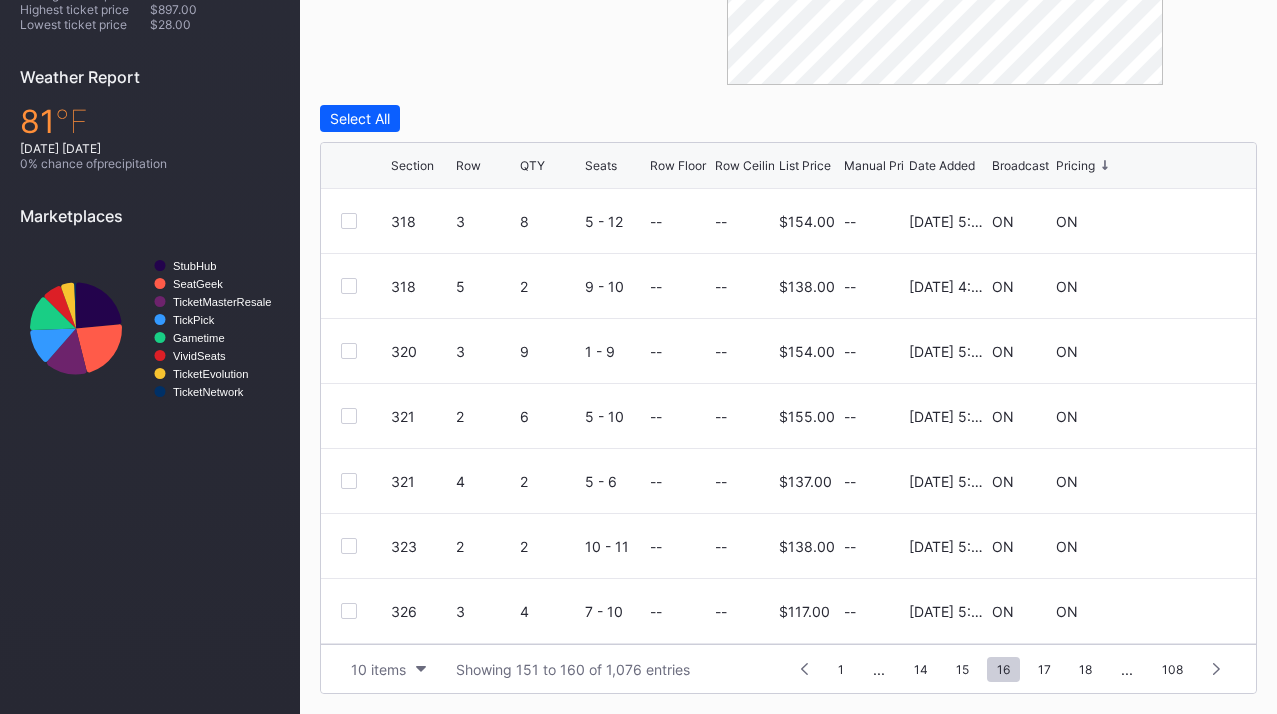click on "17" at bounding box center [1044, 669] 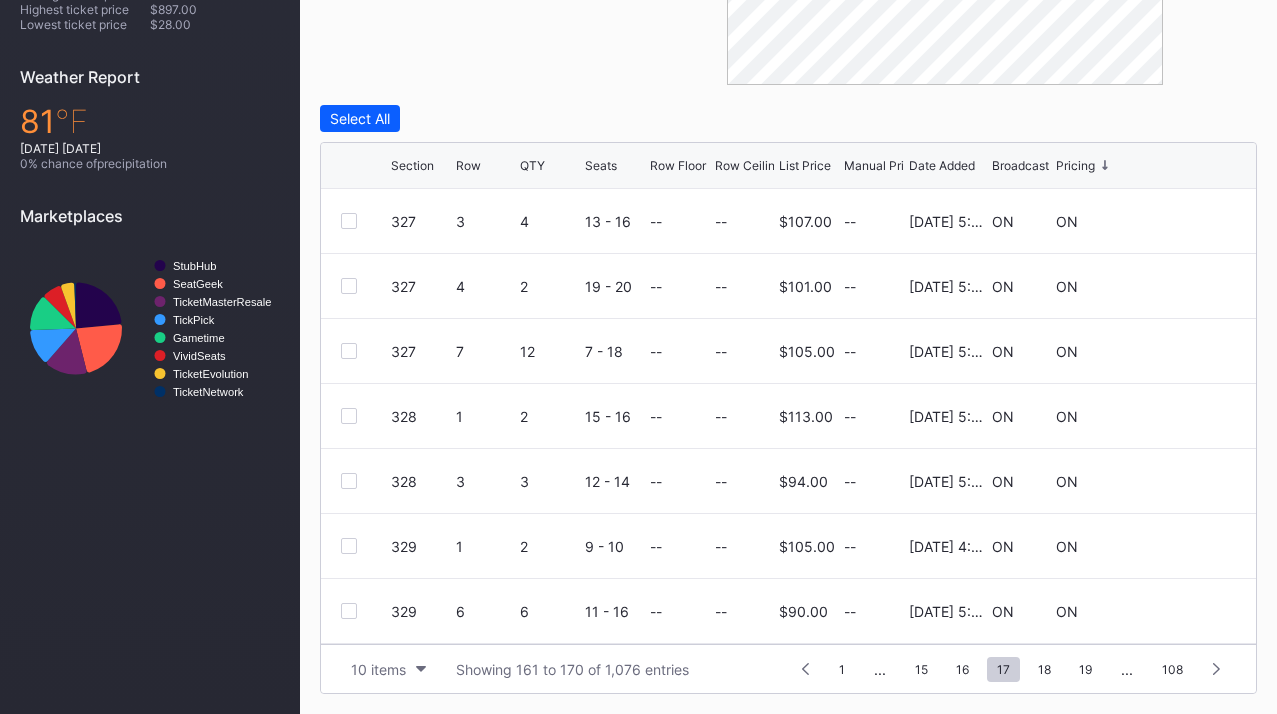 click on "18" at bounding box center [1044, 669] 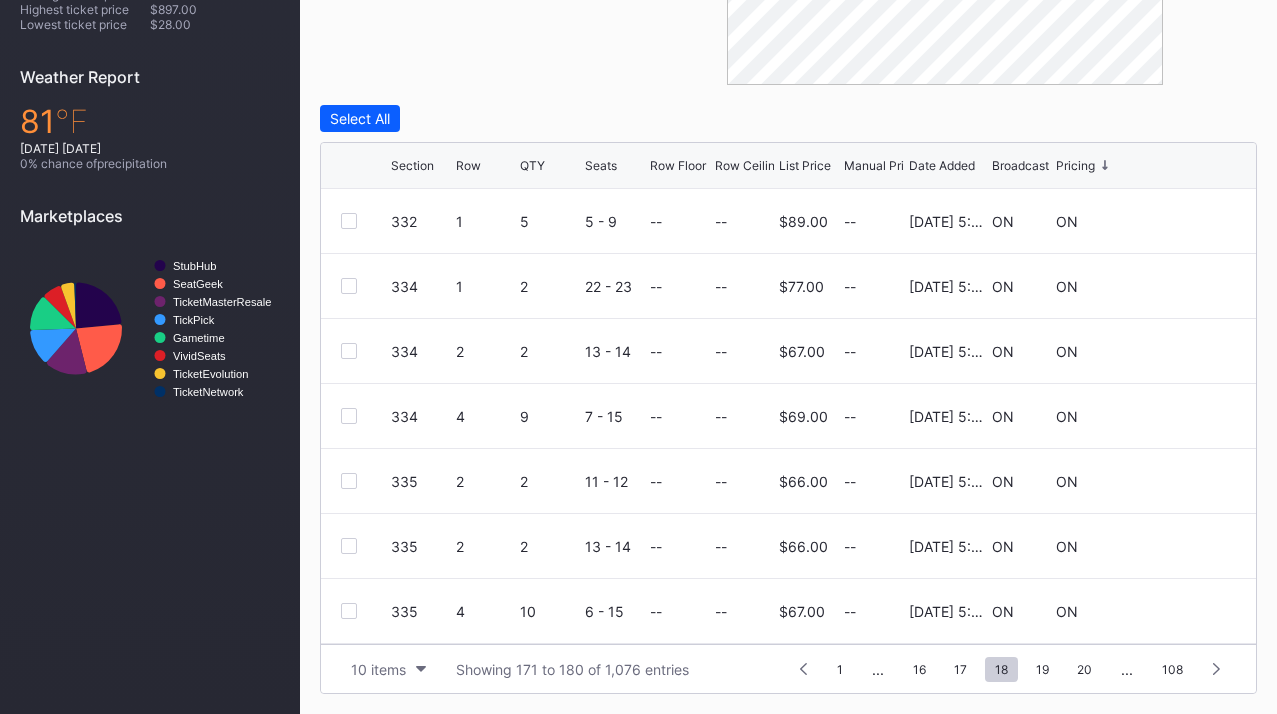 click on "19" at bounding box center (1042, 669) 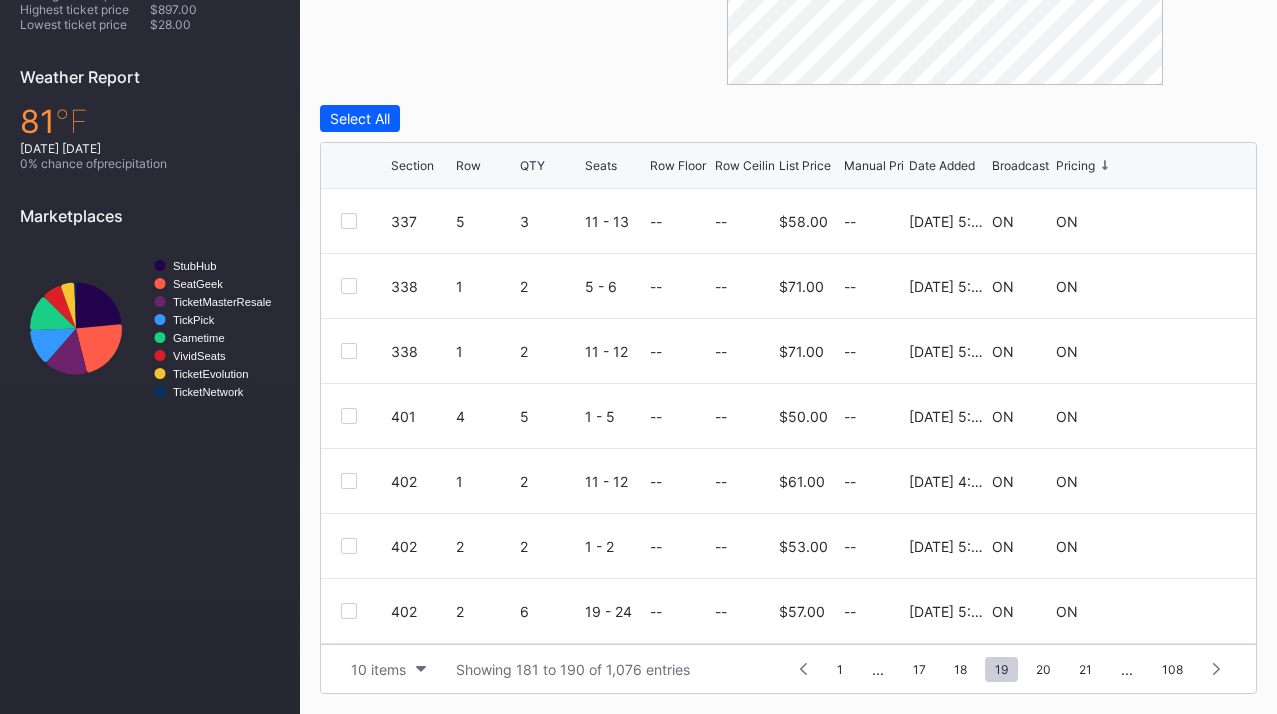 click on "20" at bounding box center (1043, 669) 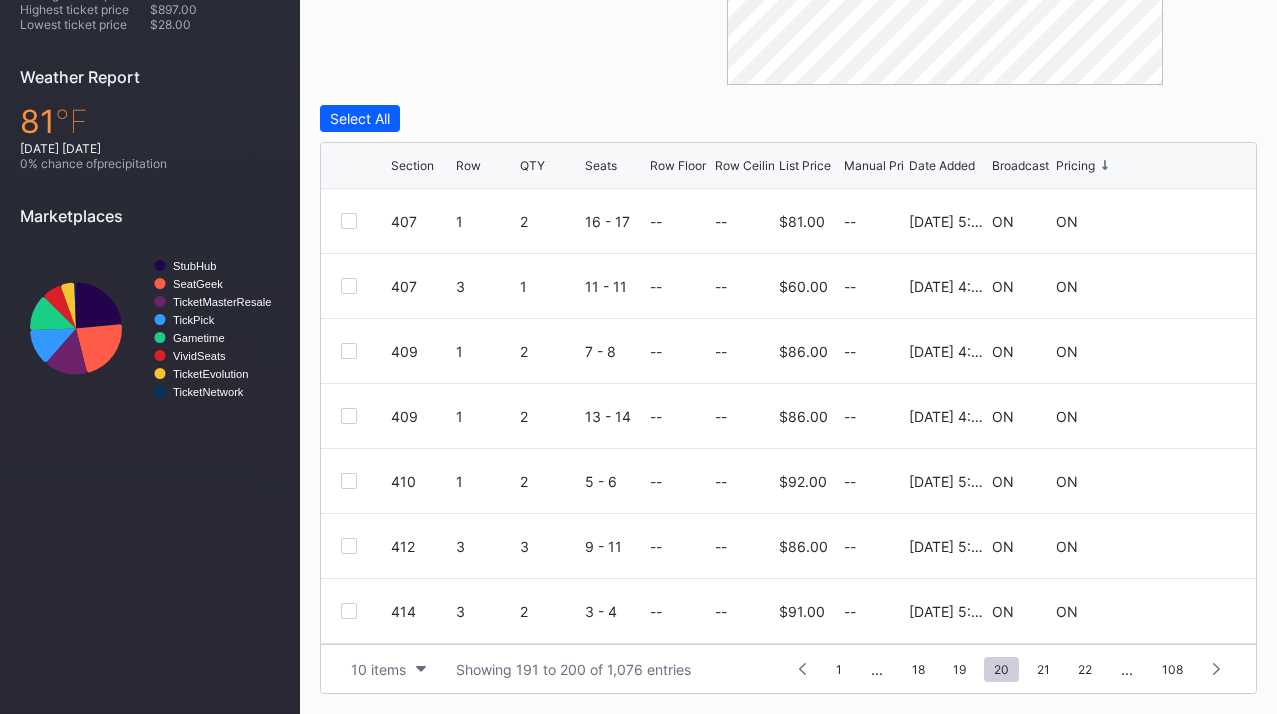 click on "21" at bounding box center [1043, 669] 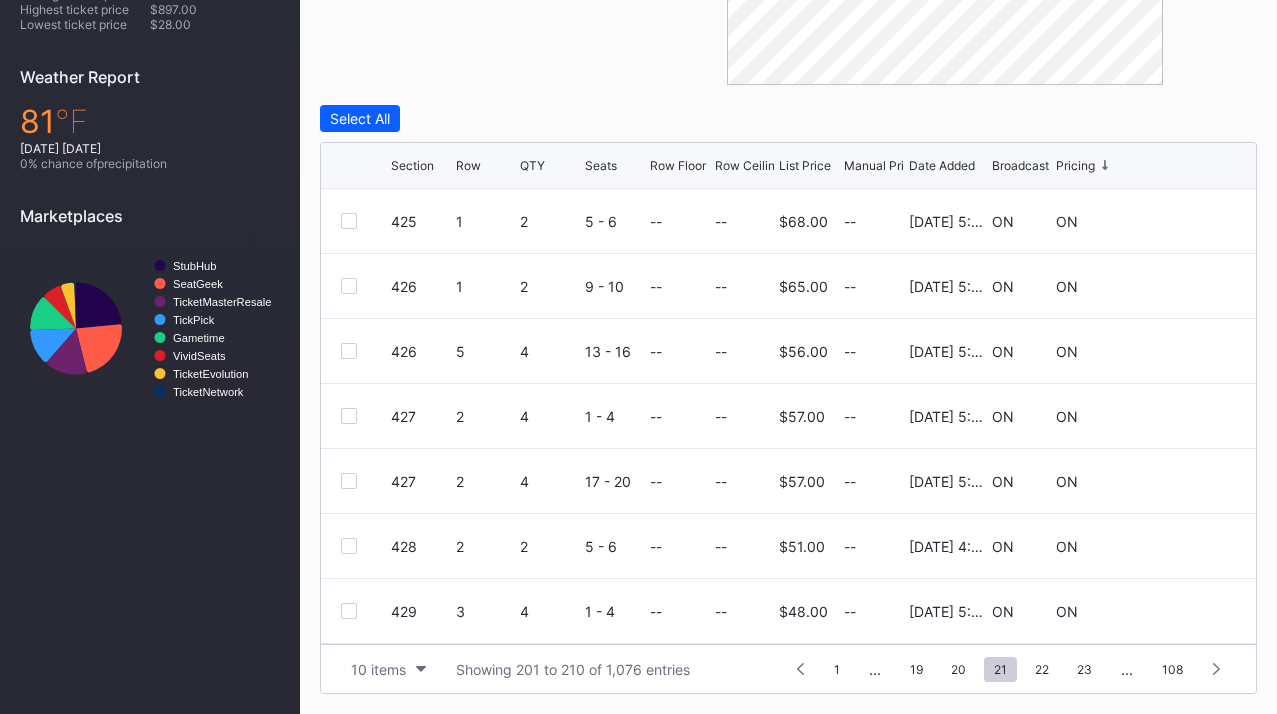 click on "22" at bounding box center (1042, 669) 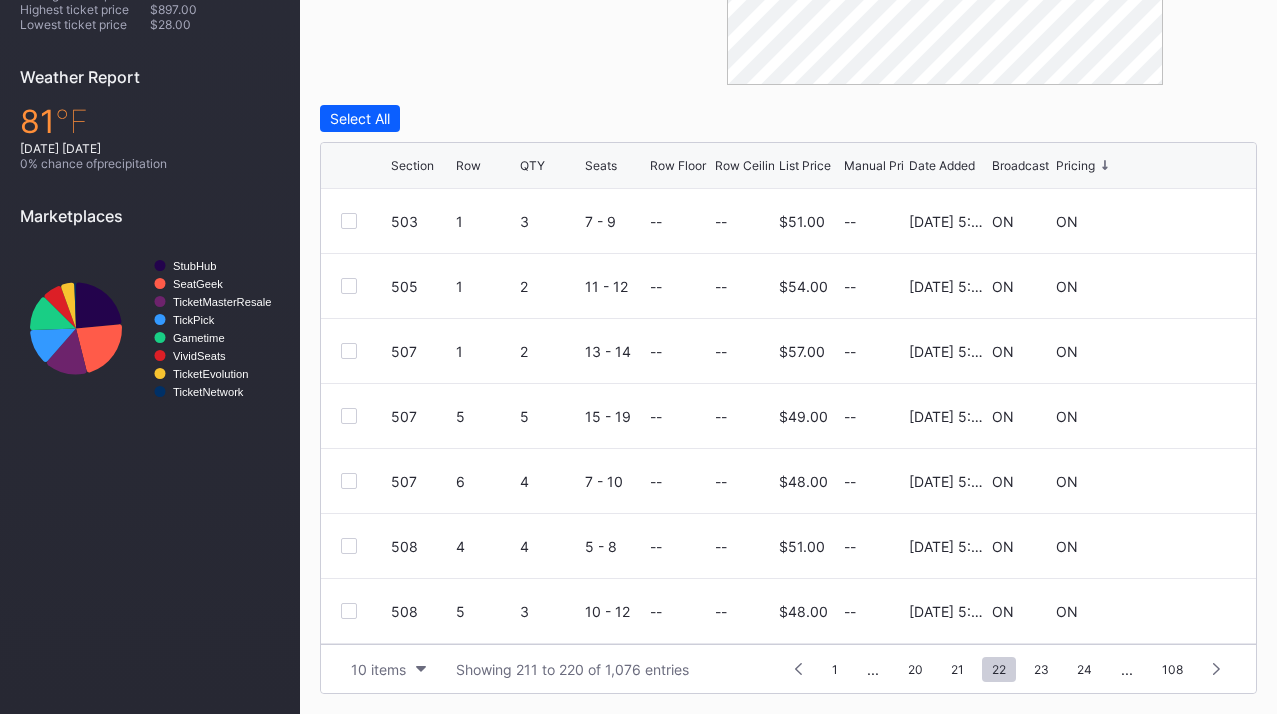 click on "23" at bounding box center [1041, 669] 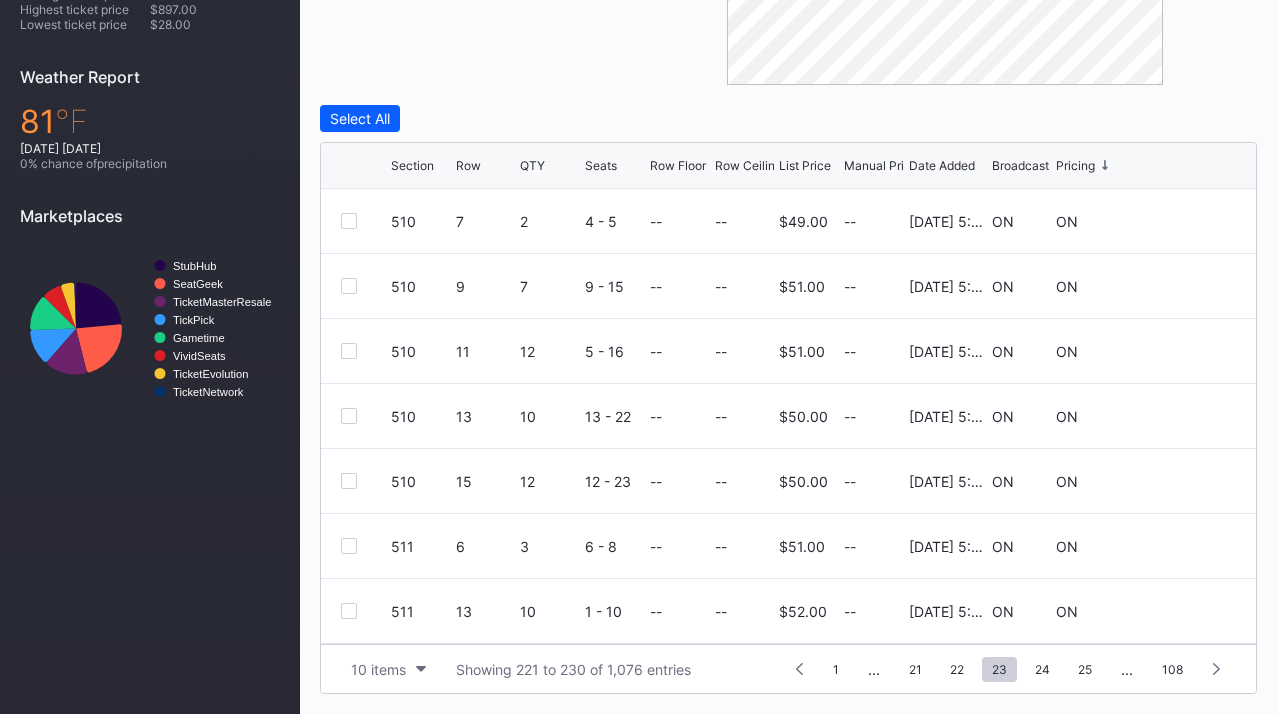 click on "24" at bounding box center (1042, 669) 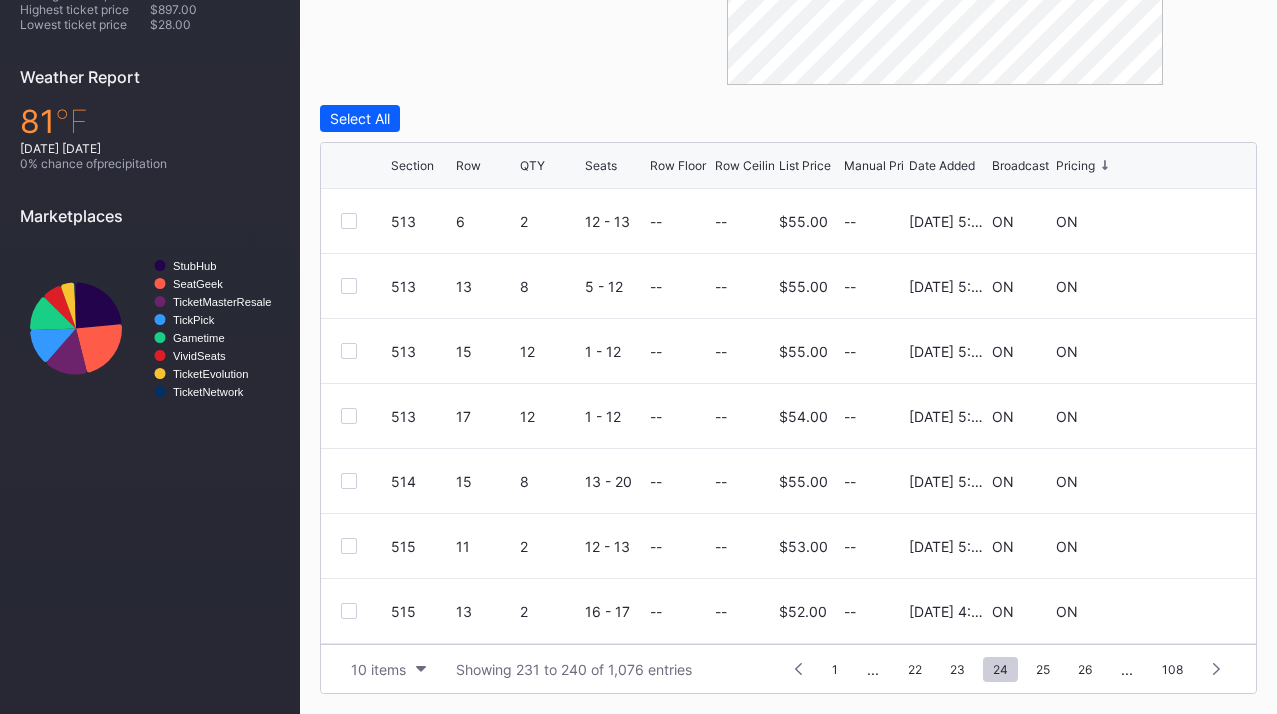 click on "25" at bounding box center (1043, 669) 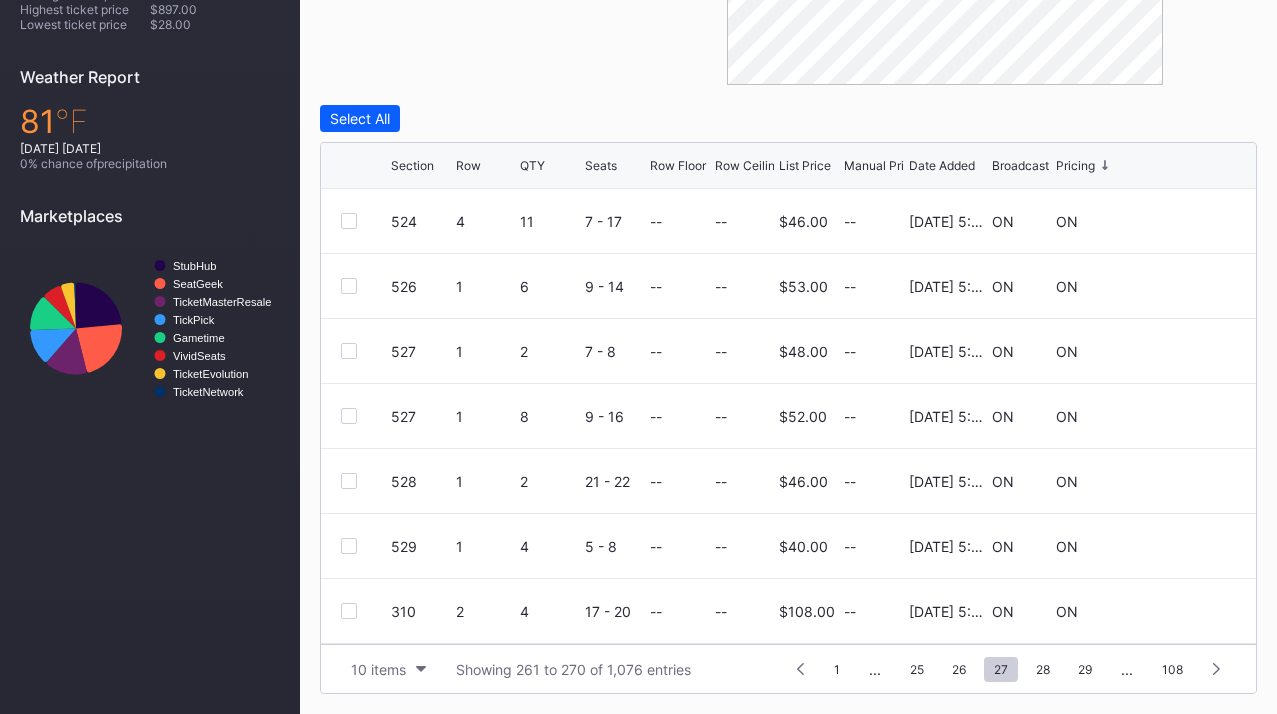 click on "28" at bounding box center (1043, 669) 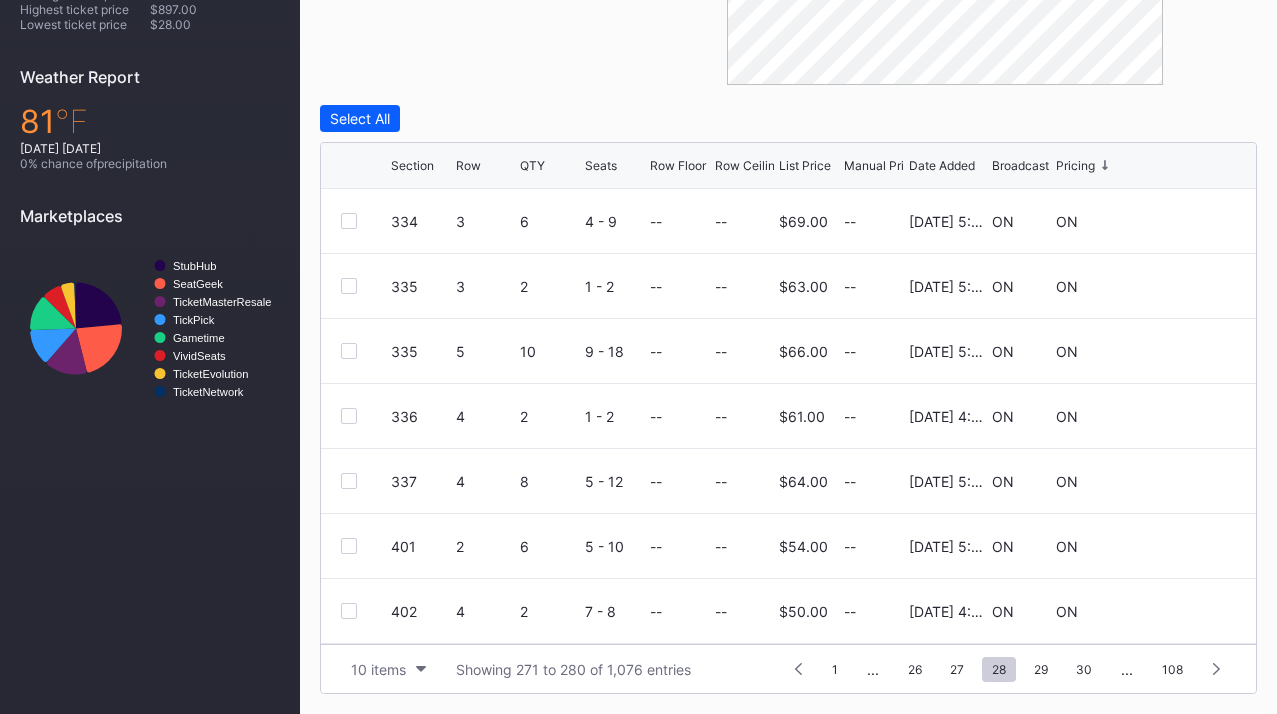 click on "1 ... 26 27 28 29 30 ... 108" at bounding box center (1007, 669) 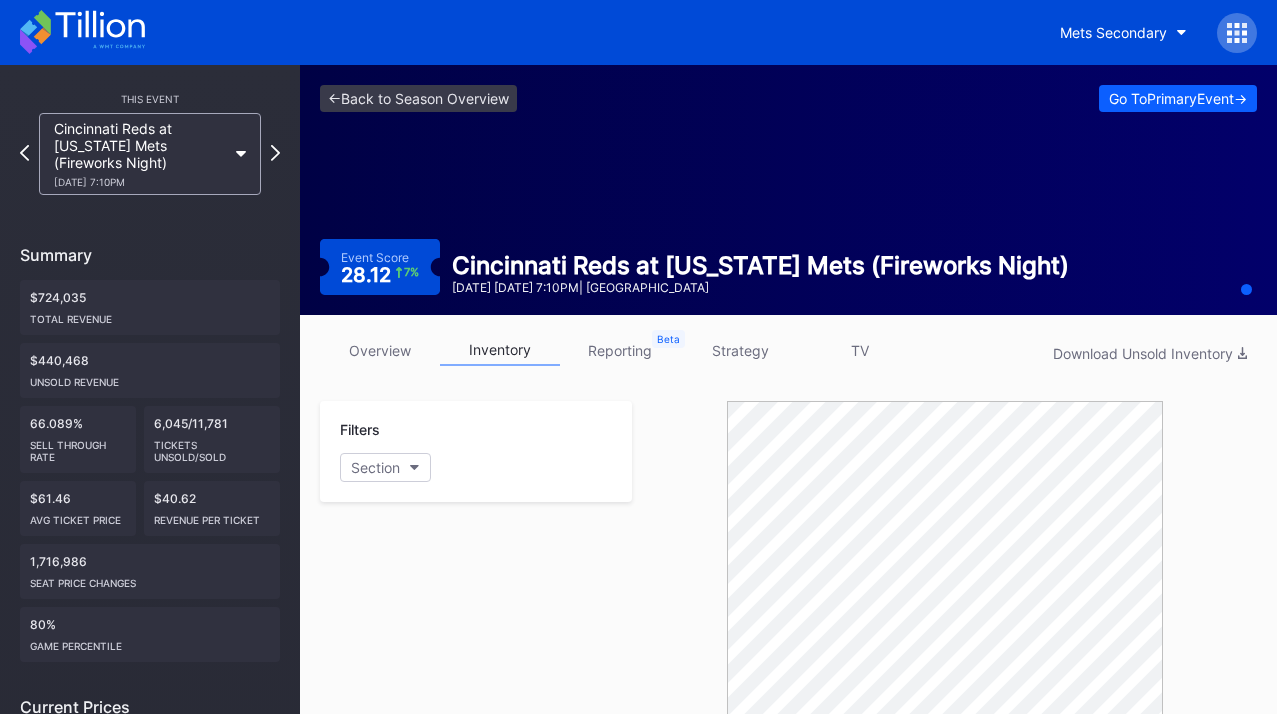 scroll, scrollTop: 0, scrollLeft: 0, axis: both 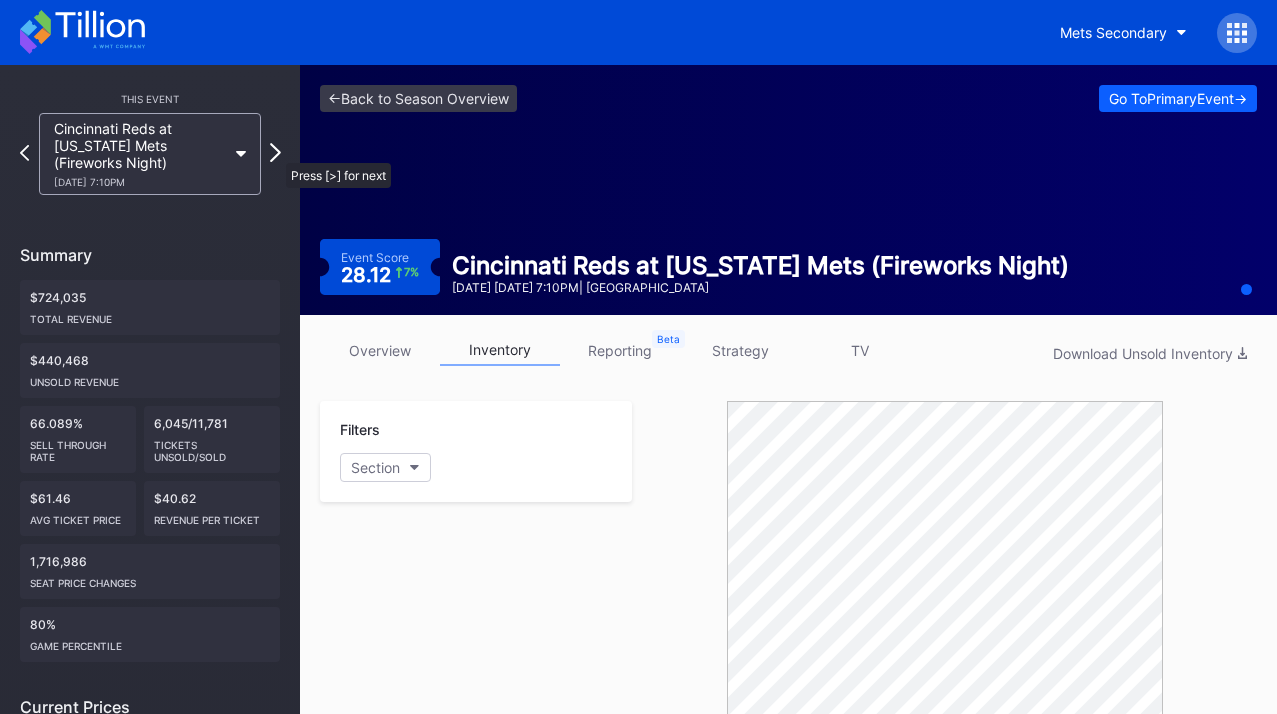 click 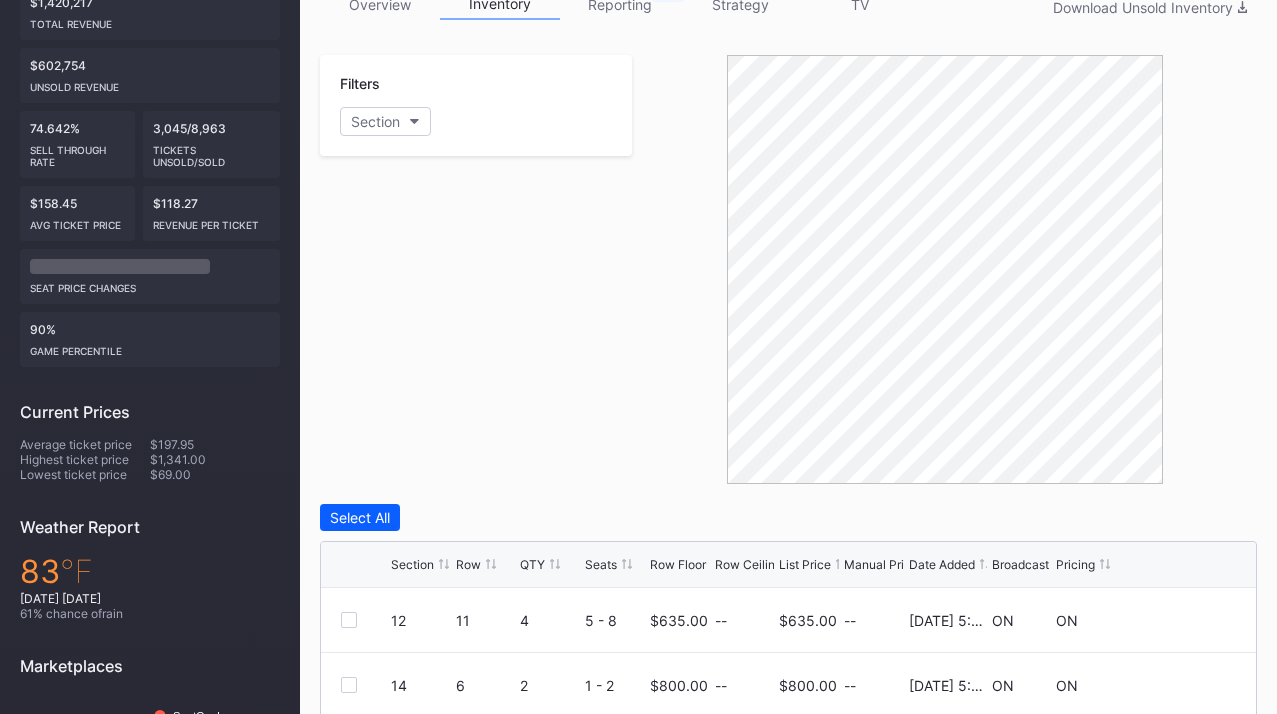 scroll, scrollTop: 400, scrollLeft: 0, axis: vertical 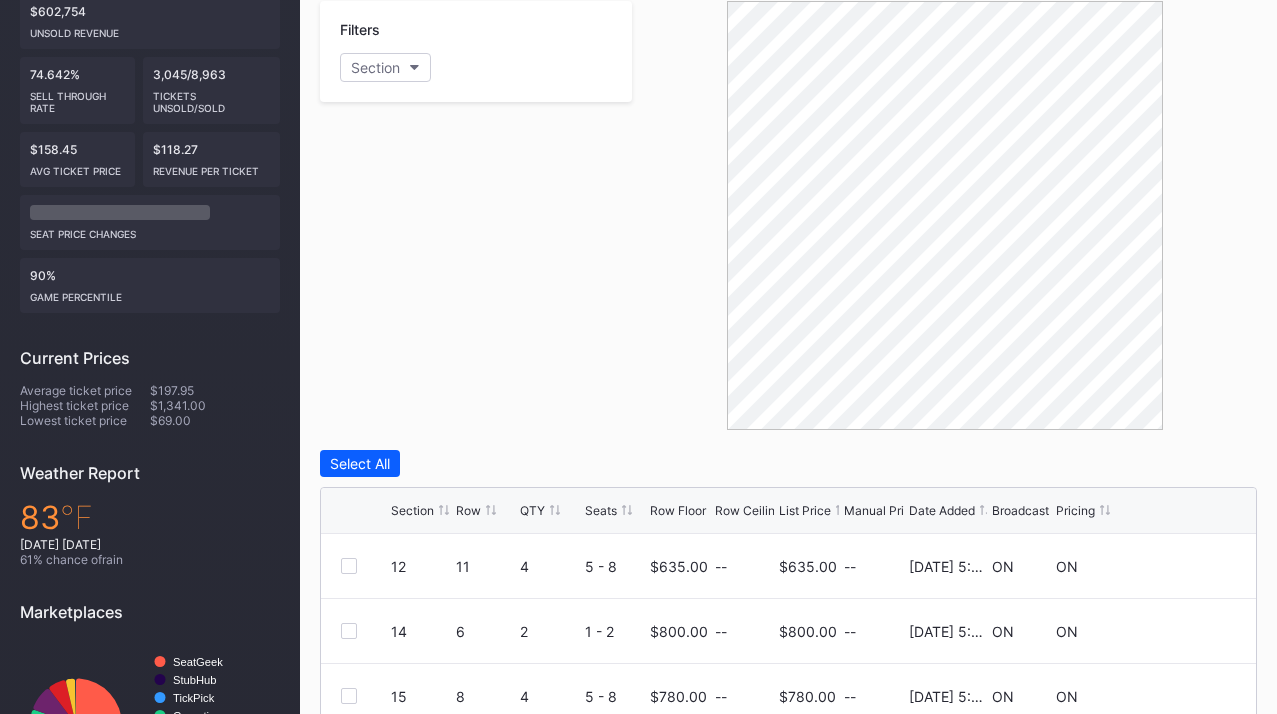 click on "Pricing" at bounding box center [1086, 510] 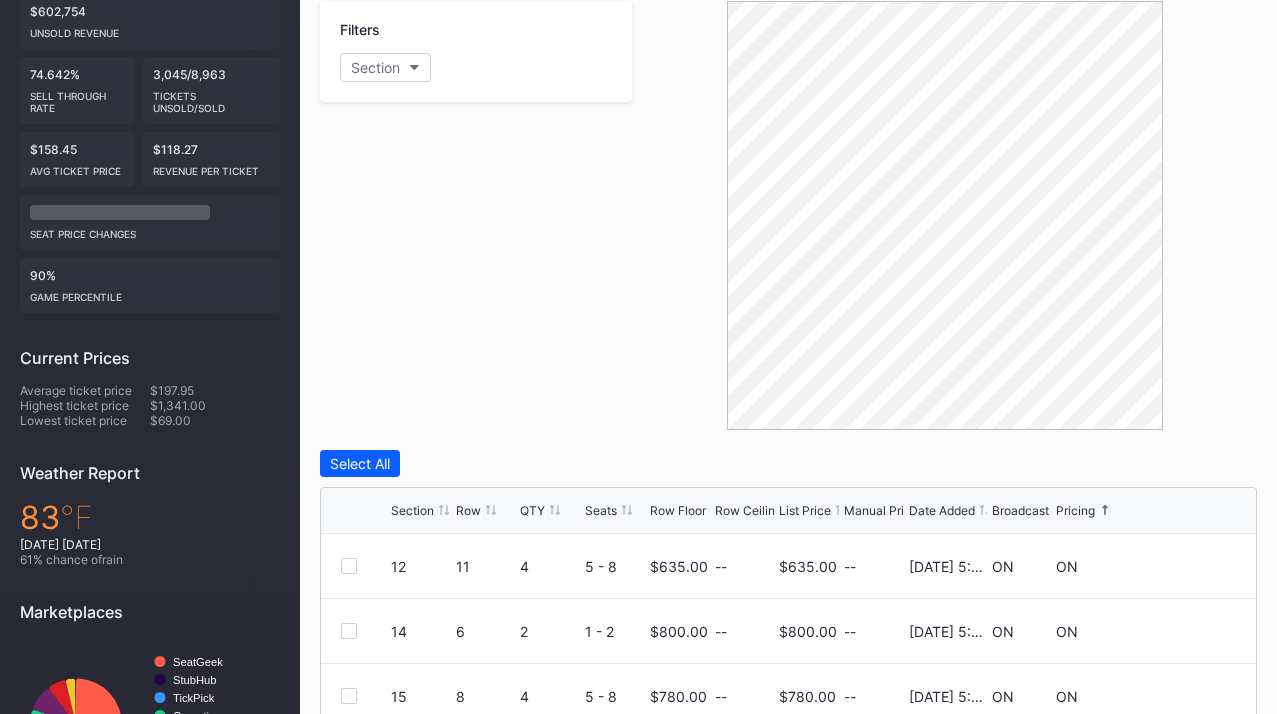 click on "Pricing" at bounding box center [1086, 510] 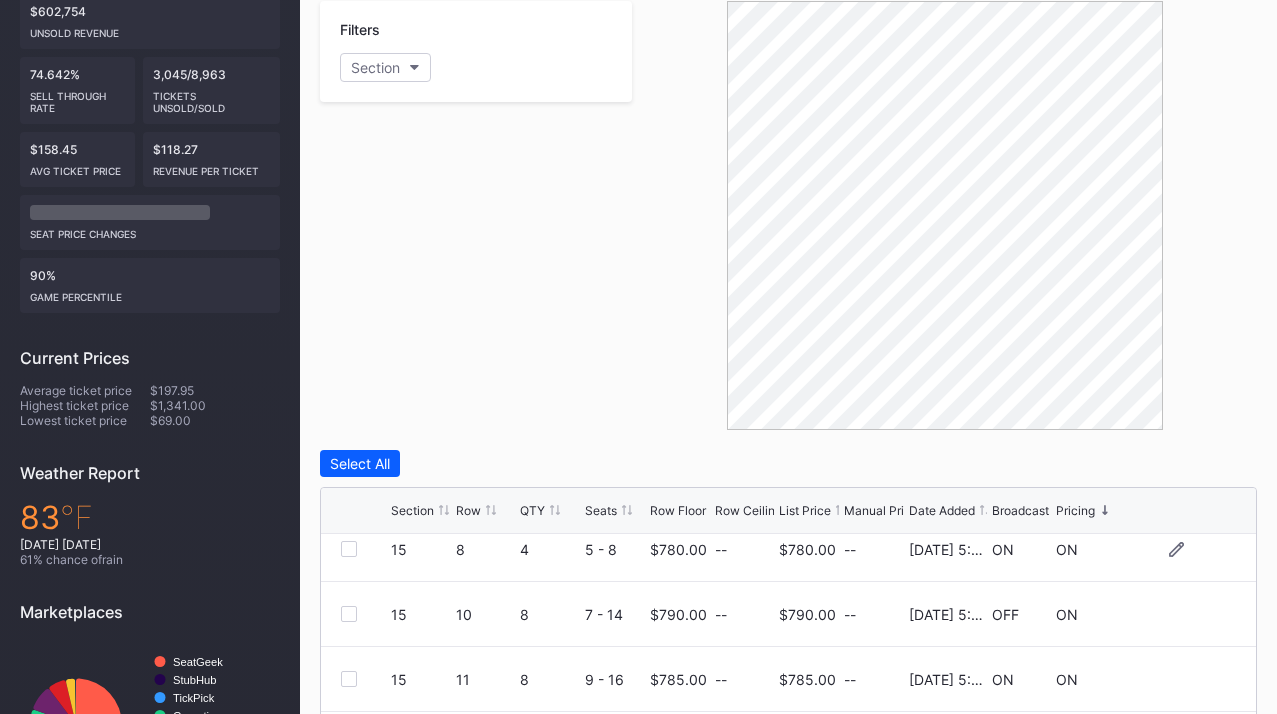 scroll, scrollTop: 153, scrollLeft: 0, axis: vertical 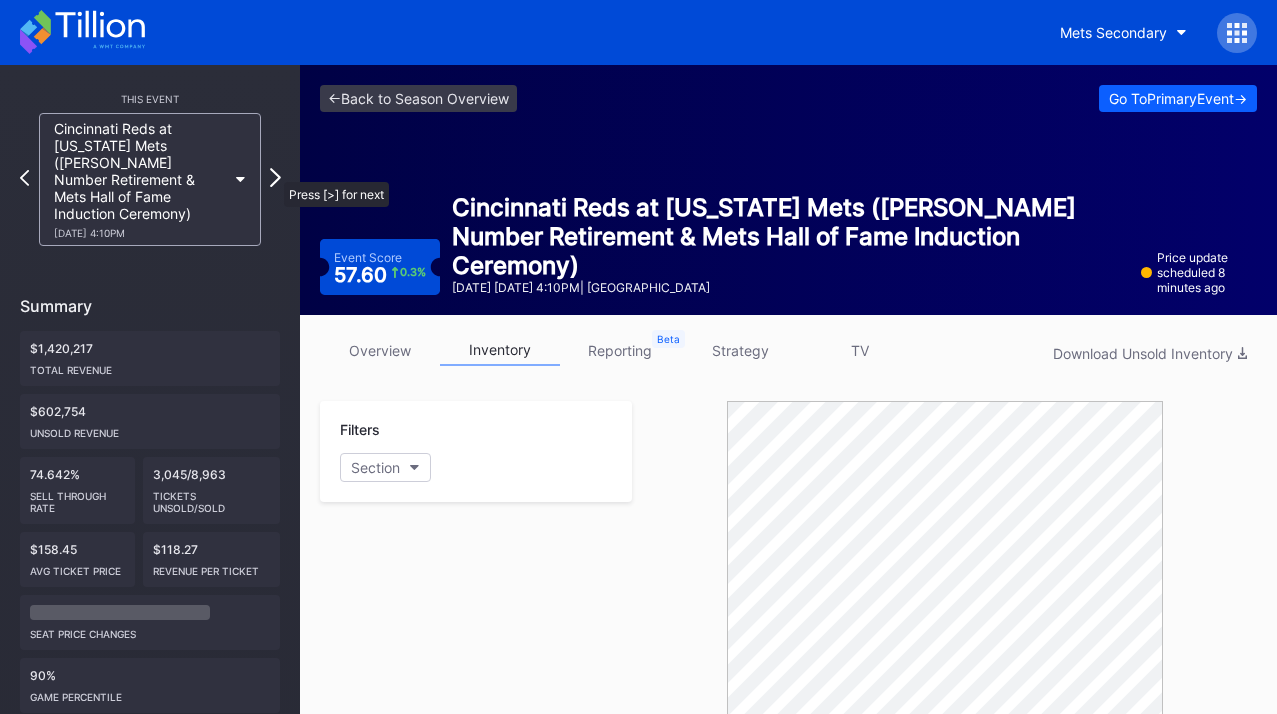 click 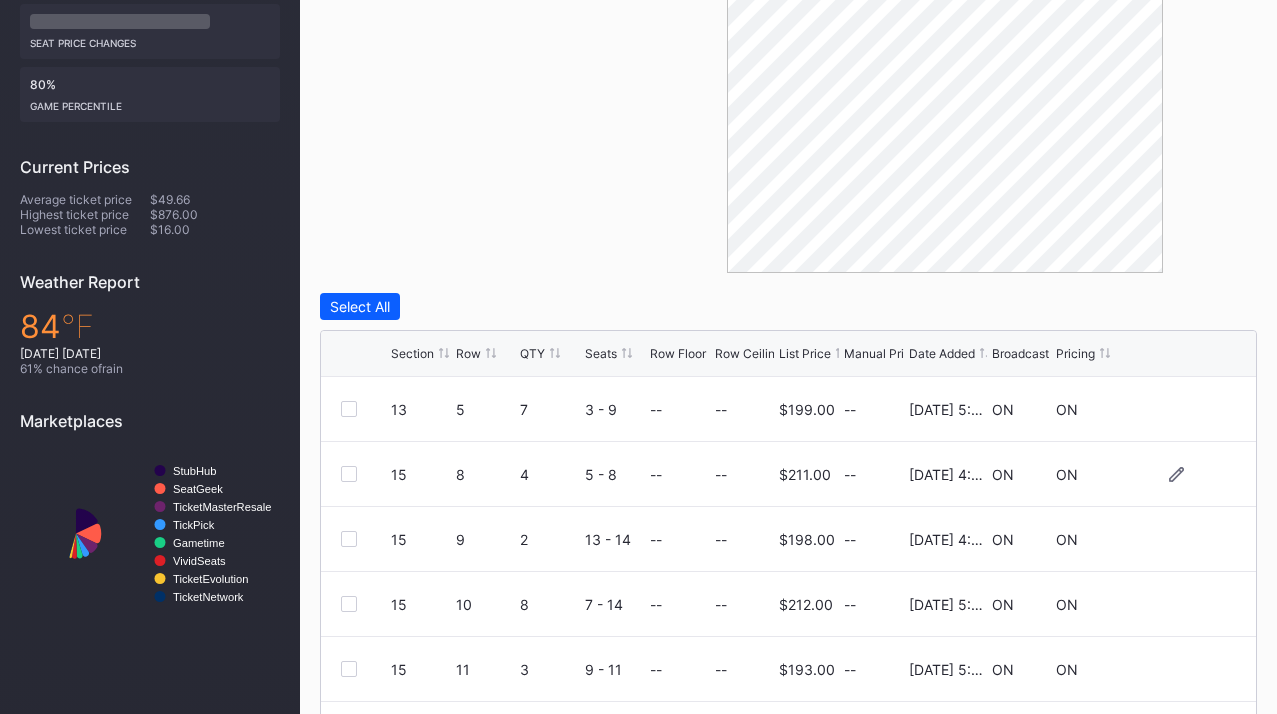 scroll, scrollTop: 635, scrollLeft: 0, axis: vertical 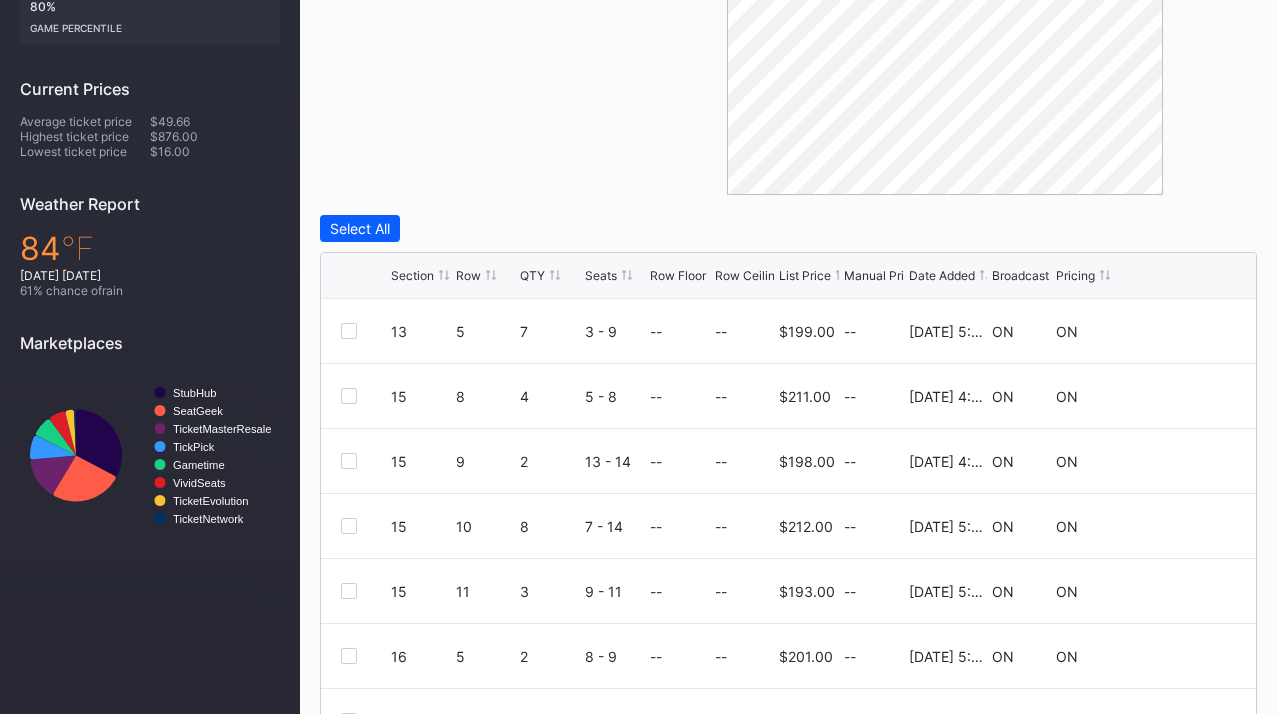 click on "Pricing" at bounding box center (1086, 275) 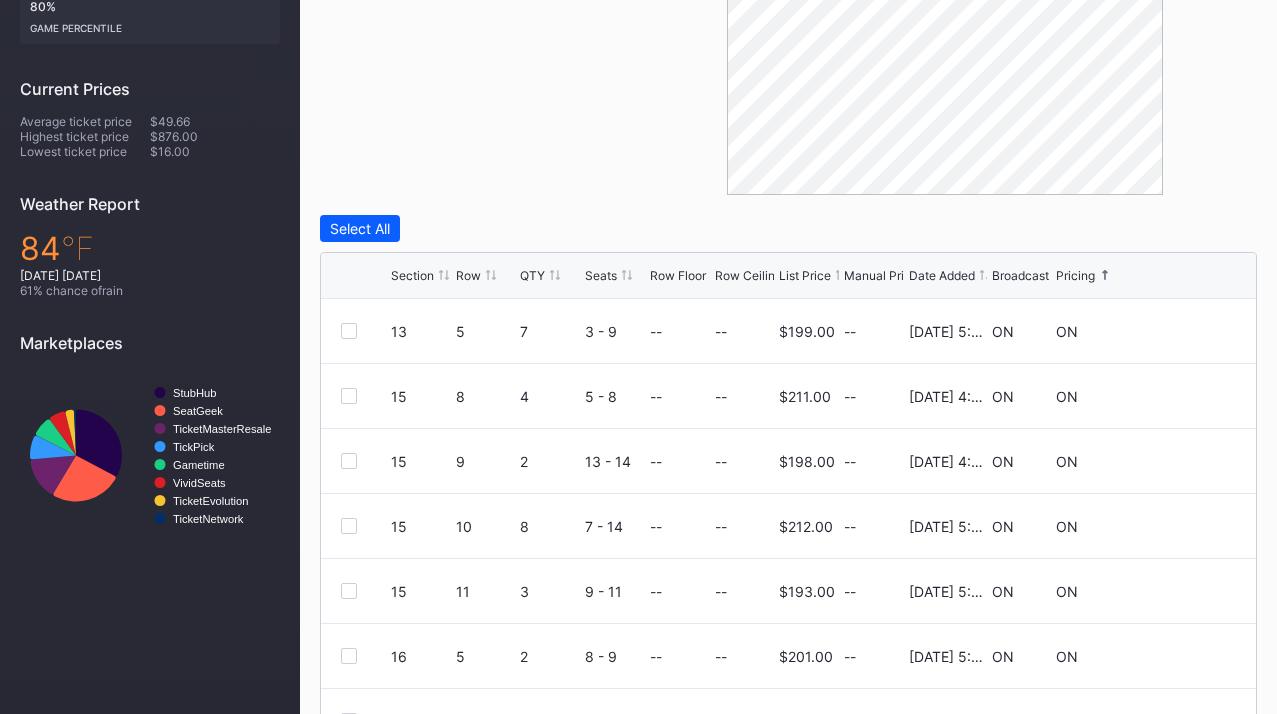 click on "Pricing" at bounding box center [1086, 275] 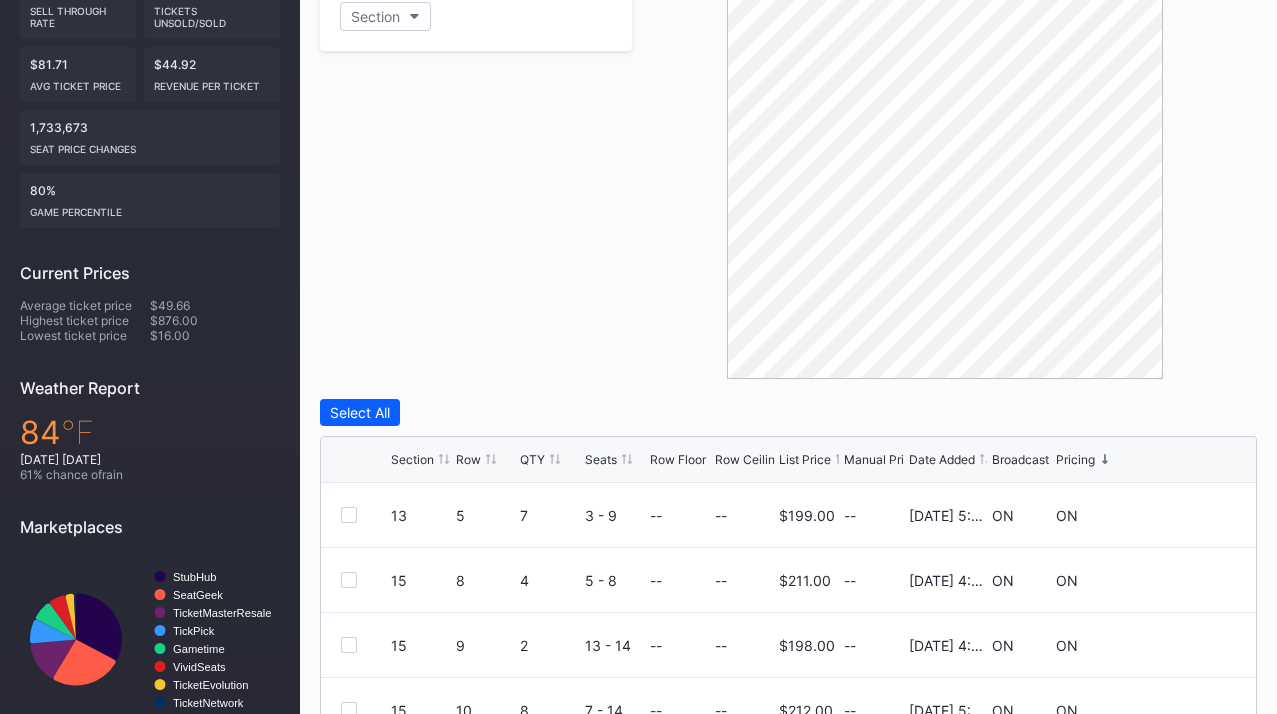 scroll, scrollTop: 646, scrollLeft: 0, axis: vertical 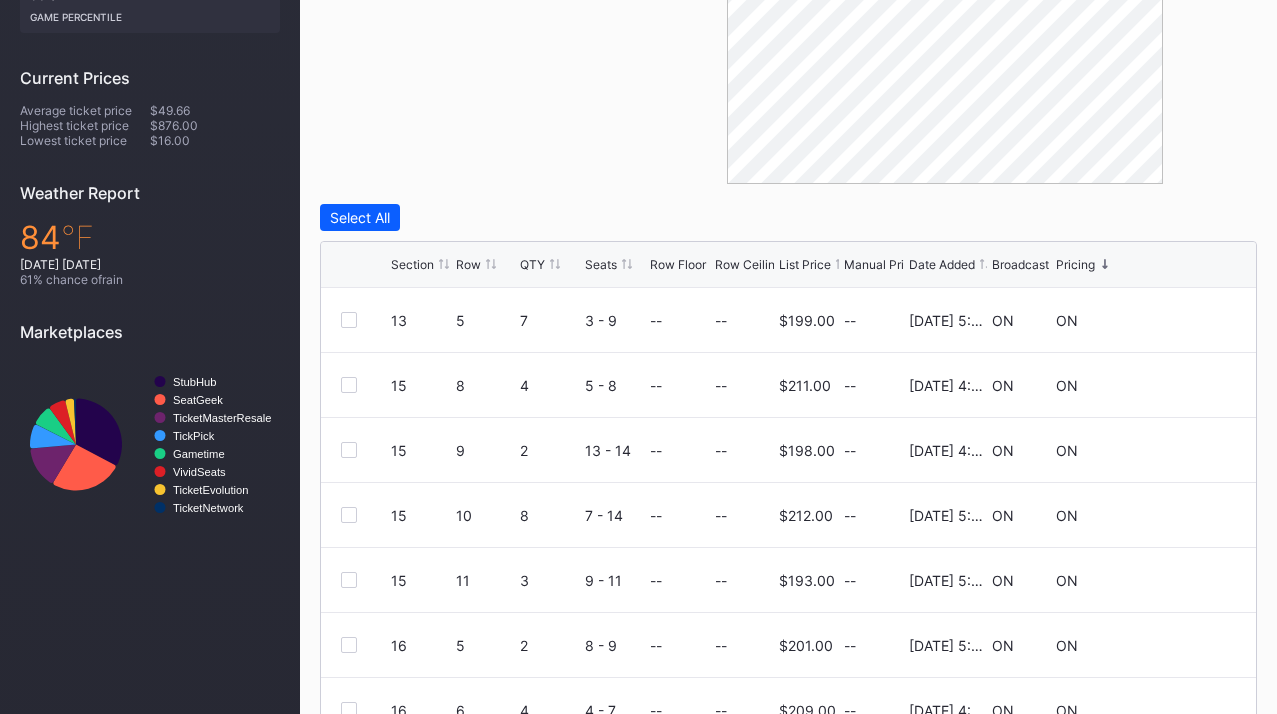 click 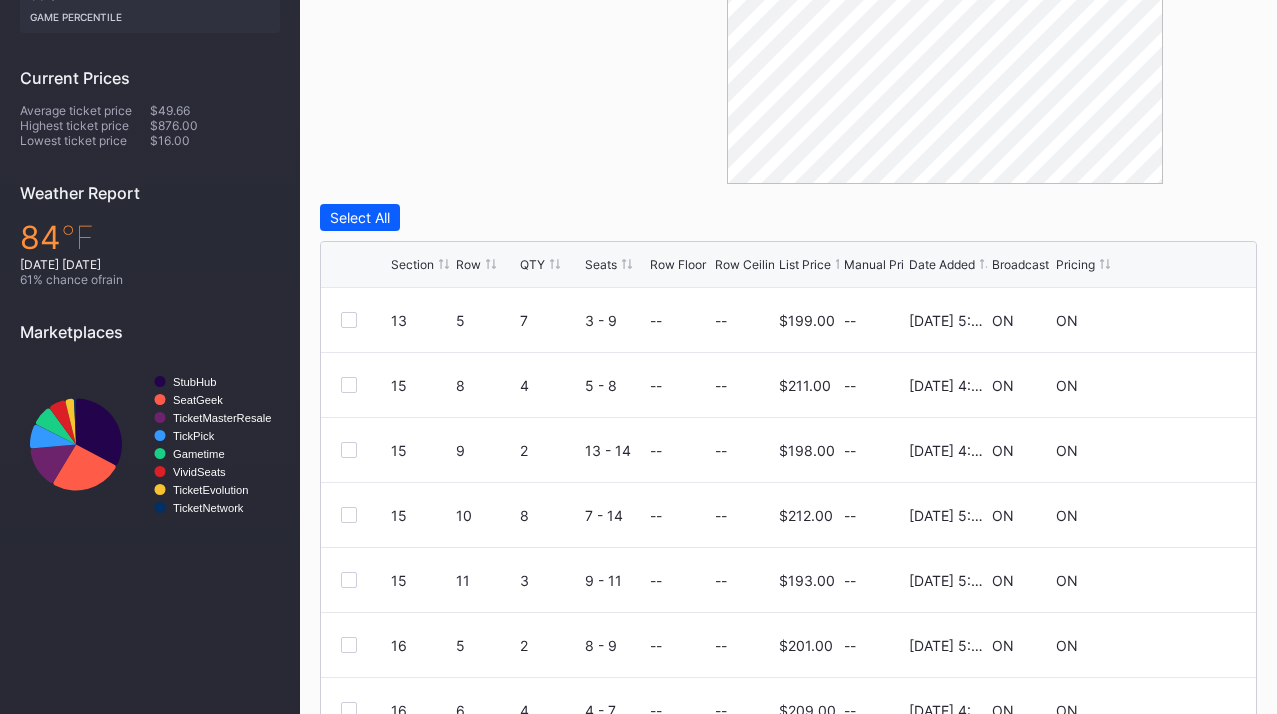 click on "Pricing" at bounding box center [1075, 264] 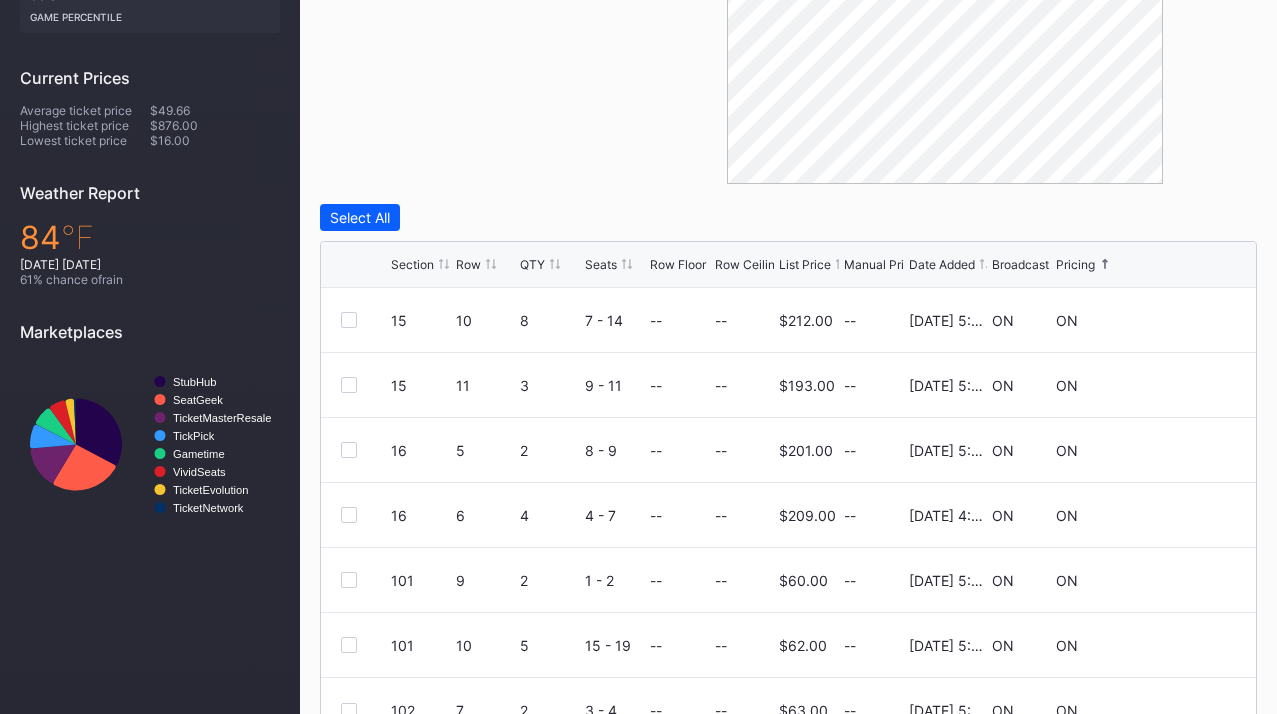 scroll, scrollTop: 195, scrollLeft: 0, axis: vertical 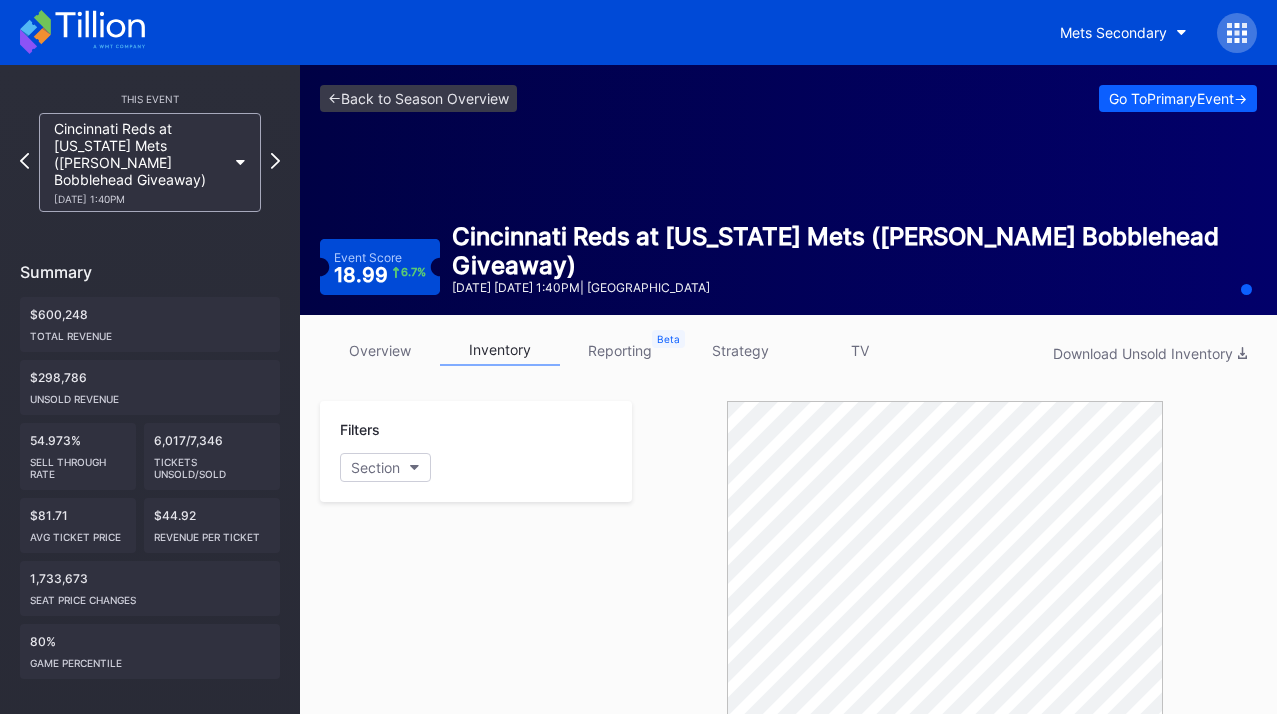 click on "Cincinnati Reds at [US_STATE] Mets ([PERSON_NAME] Bobblehead Giveaway) [DATE] 1:40PM" at bounding box center [150, 162] 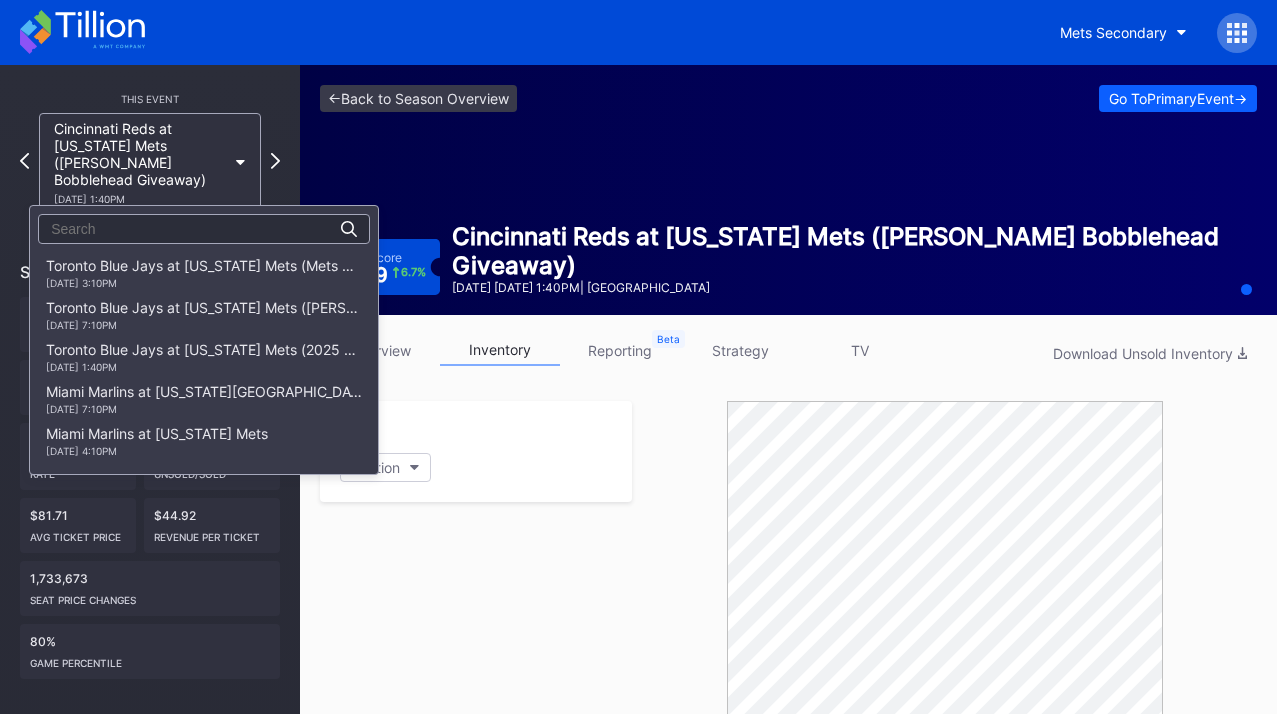 scroll, scrollTop: 2058, scrollLeft: 0, axis: vertical 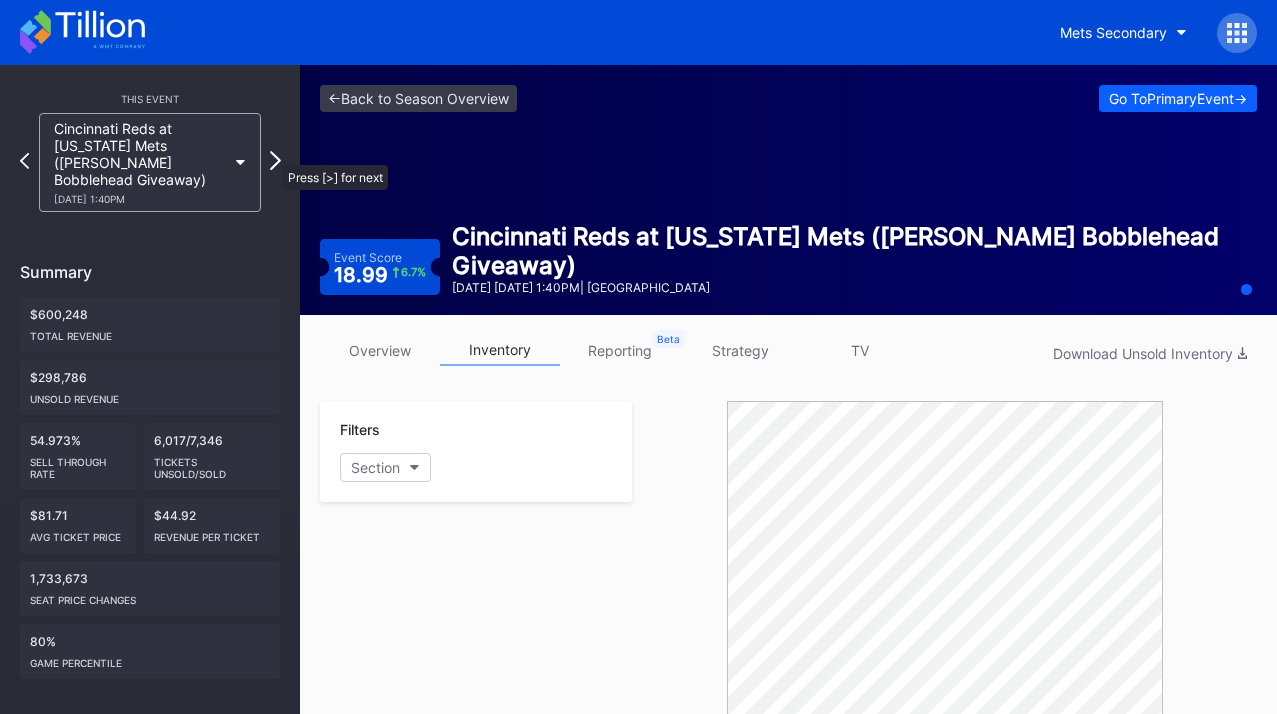 click 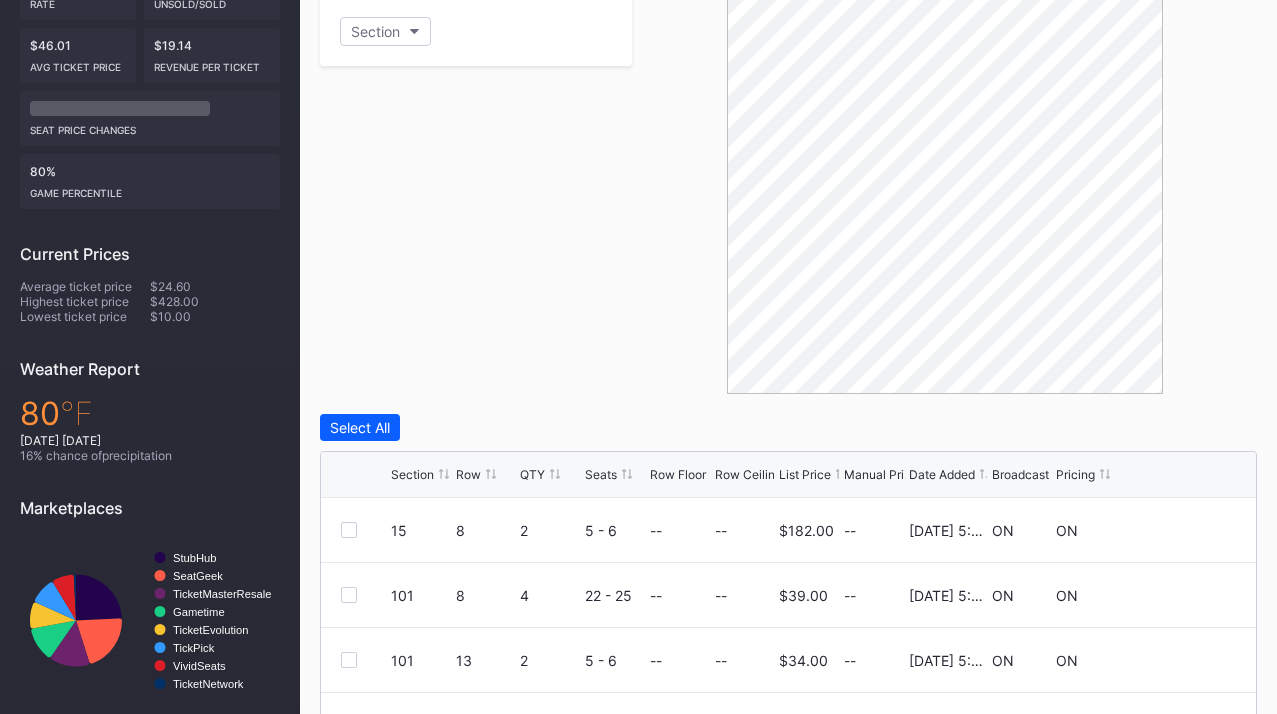 scroll, scrollTop: 450, scrollLeft: 0, axis: vertical 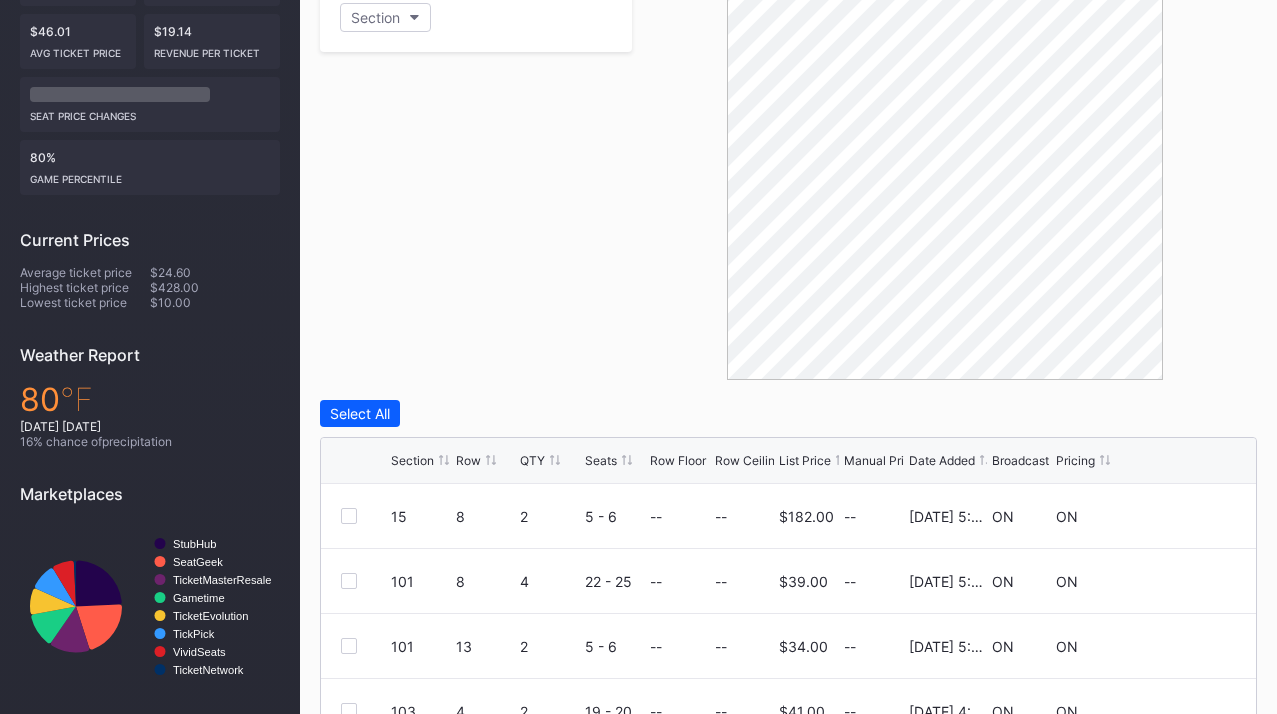 click on "Pricing" at bounding box center (1075, 460) 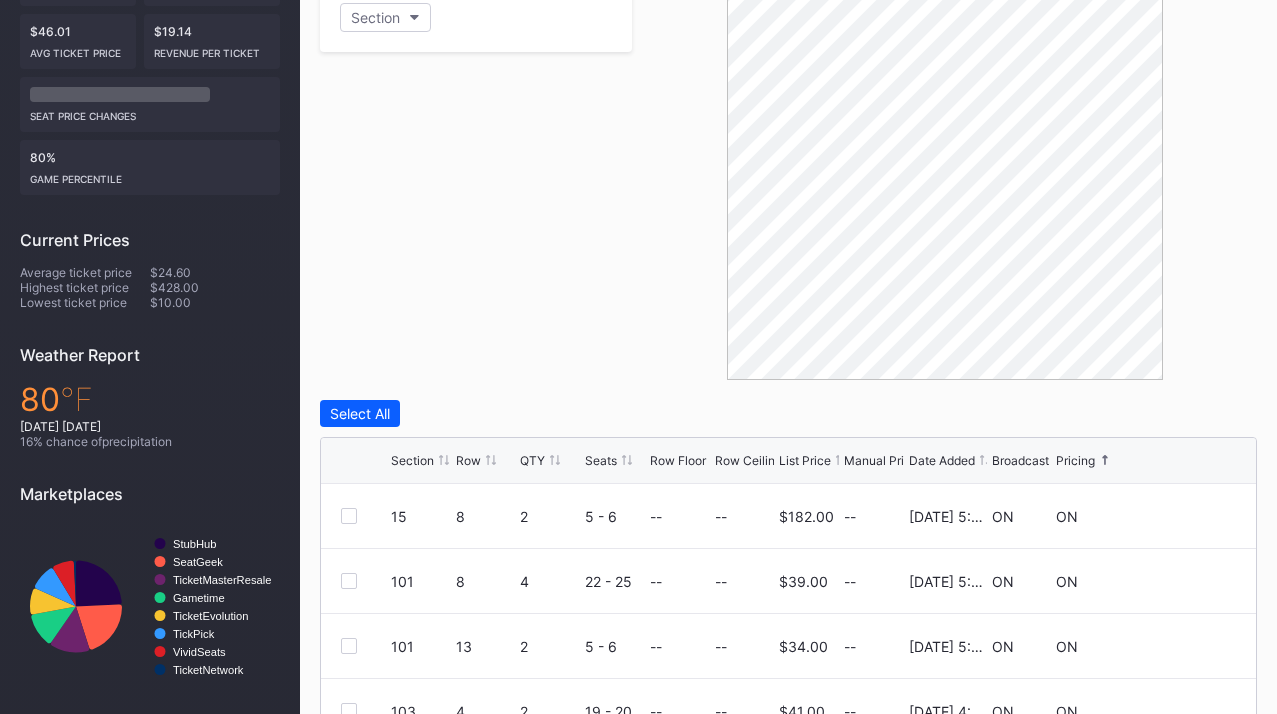 click on "Pricing" at bounding box center [1075, 460] 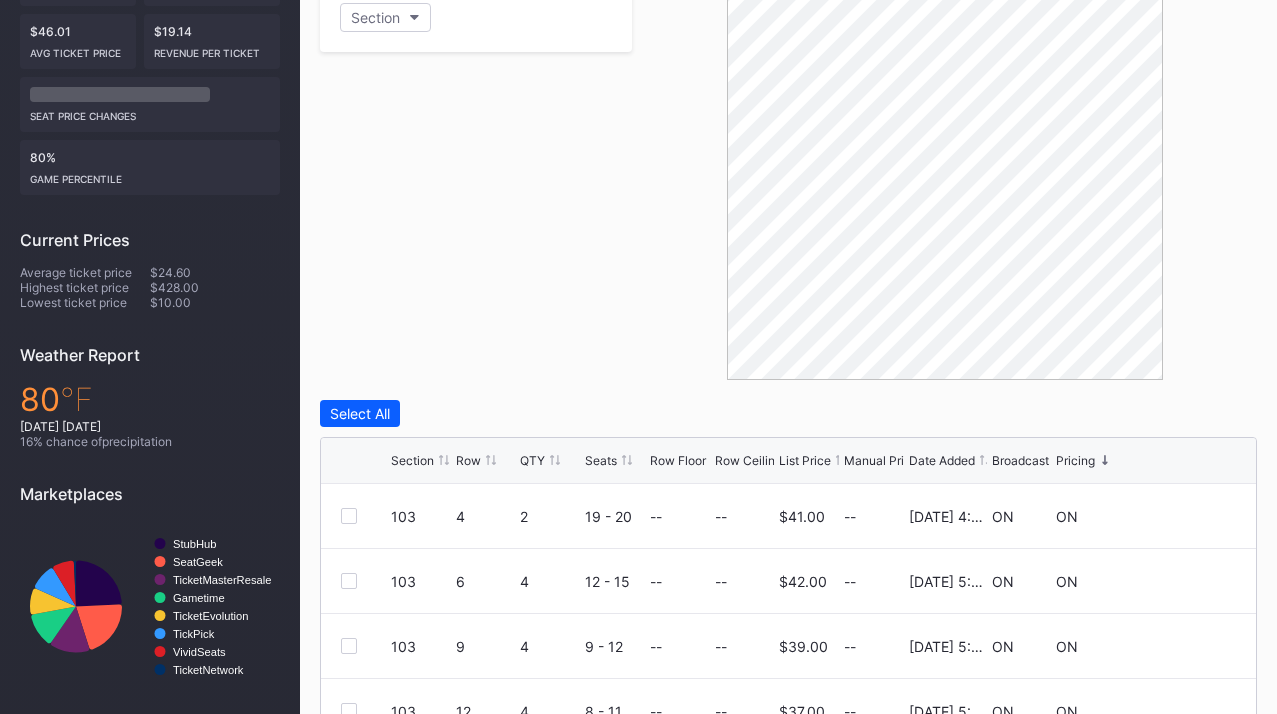 scroll, scrollTop: 195, scrollLeft: 0, axis: vertical 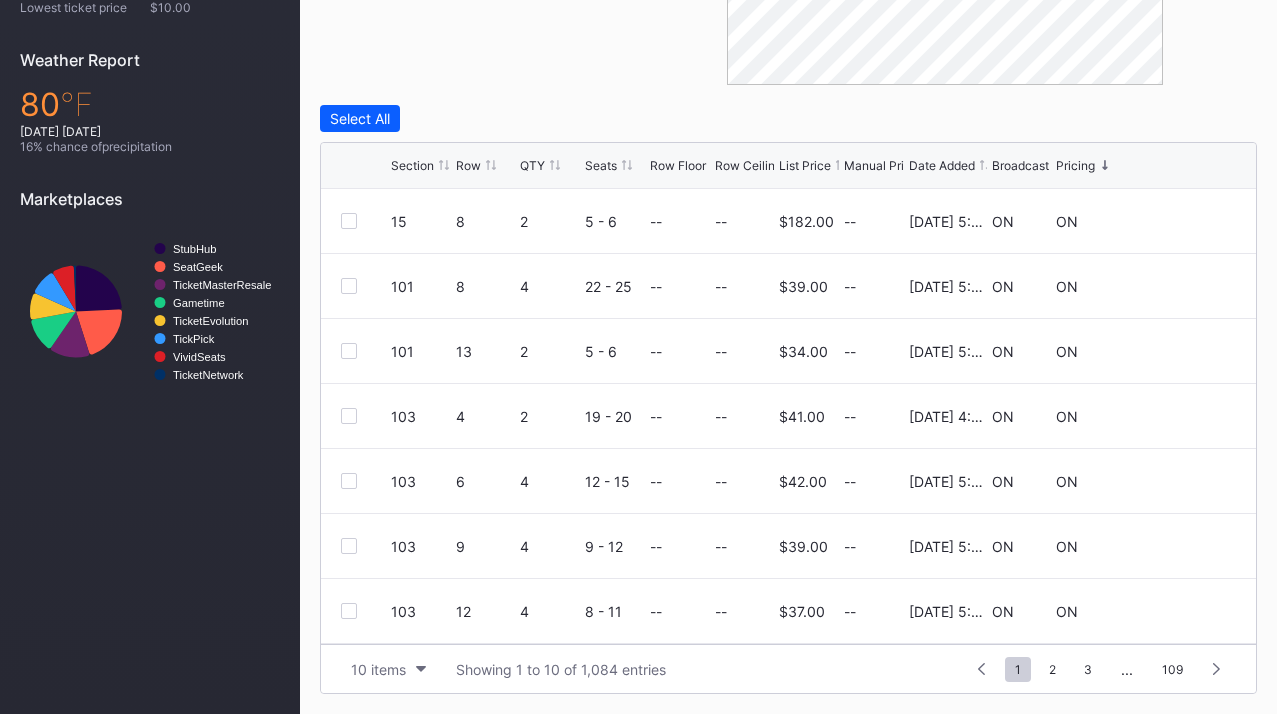 click on "Pricing" at bounding box center [1075, 165] 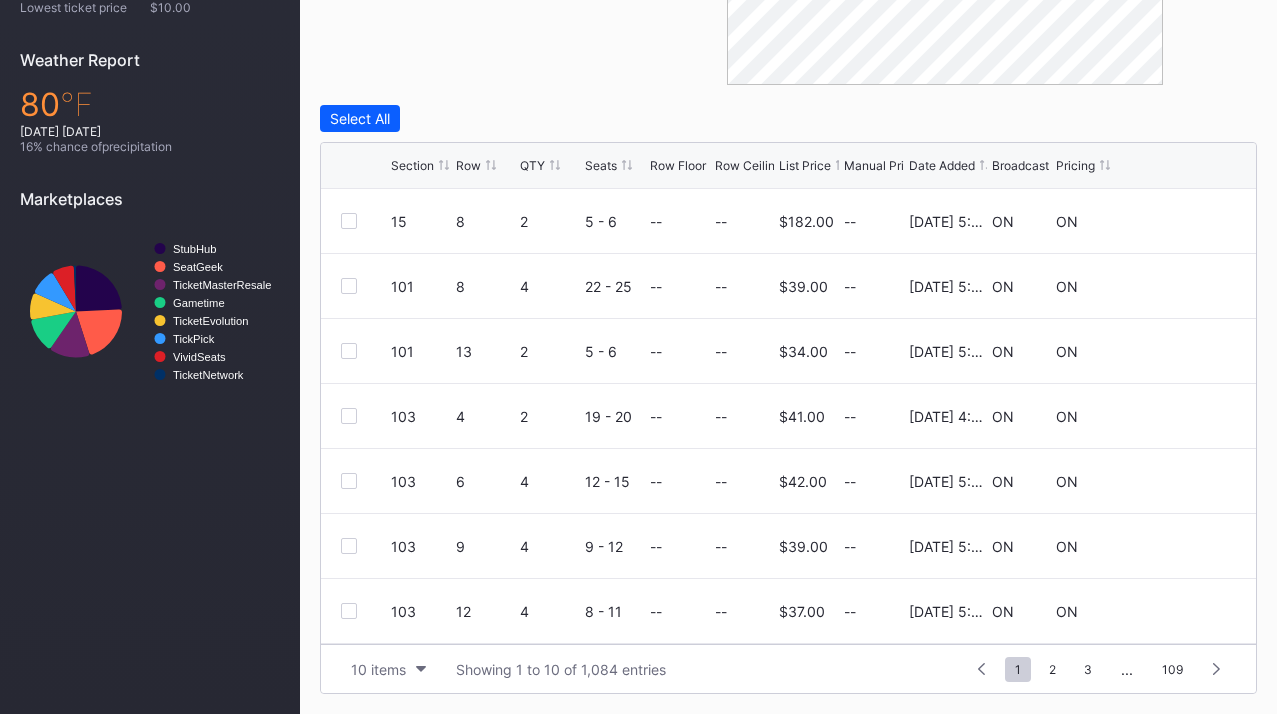 click on "Pricing" at bounding box center [1075, 165] 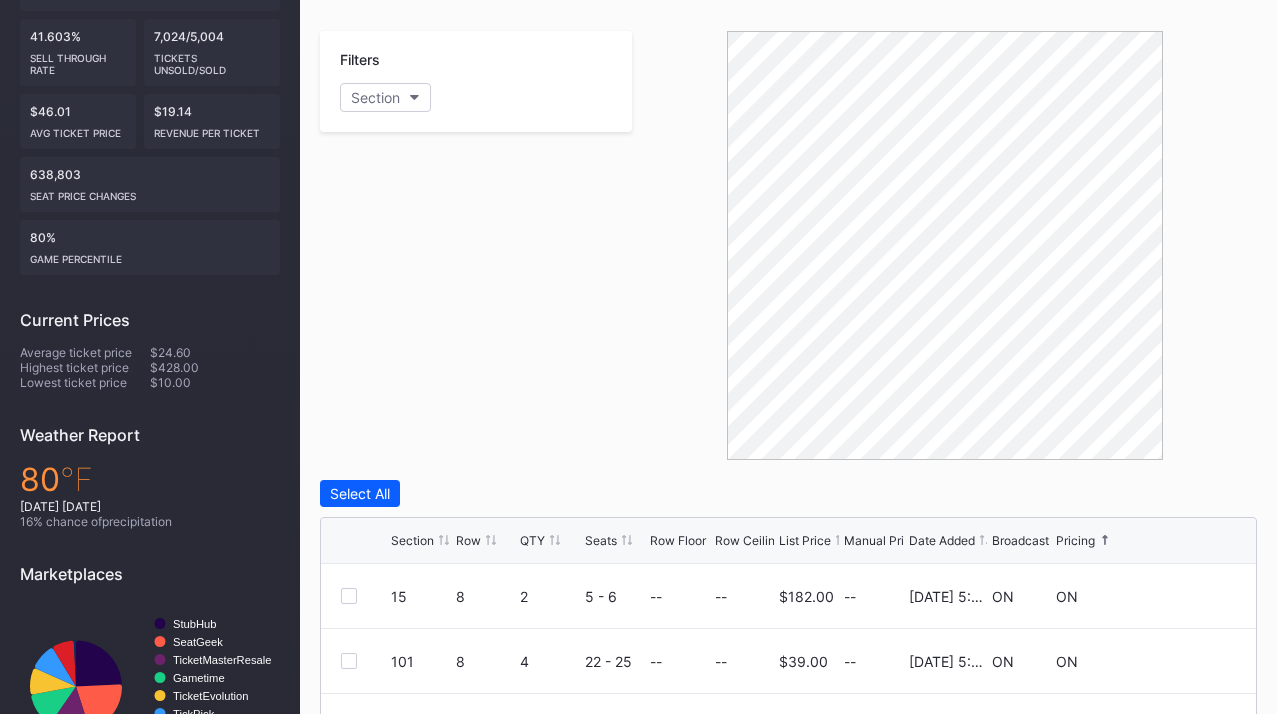 scroll, scrollTop: 508, scrollLeft: 0, axis: vertical 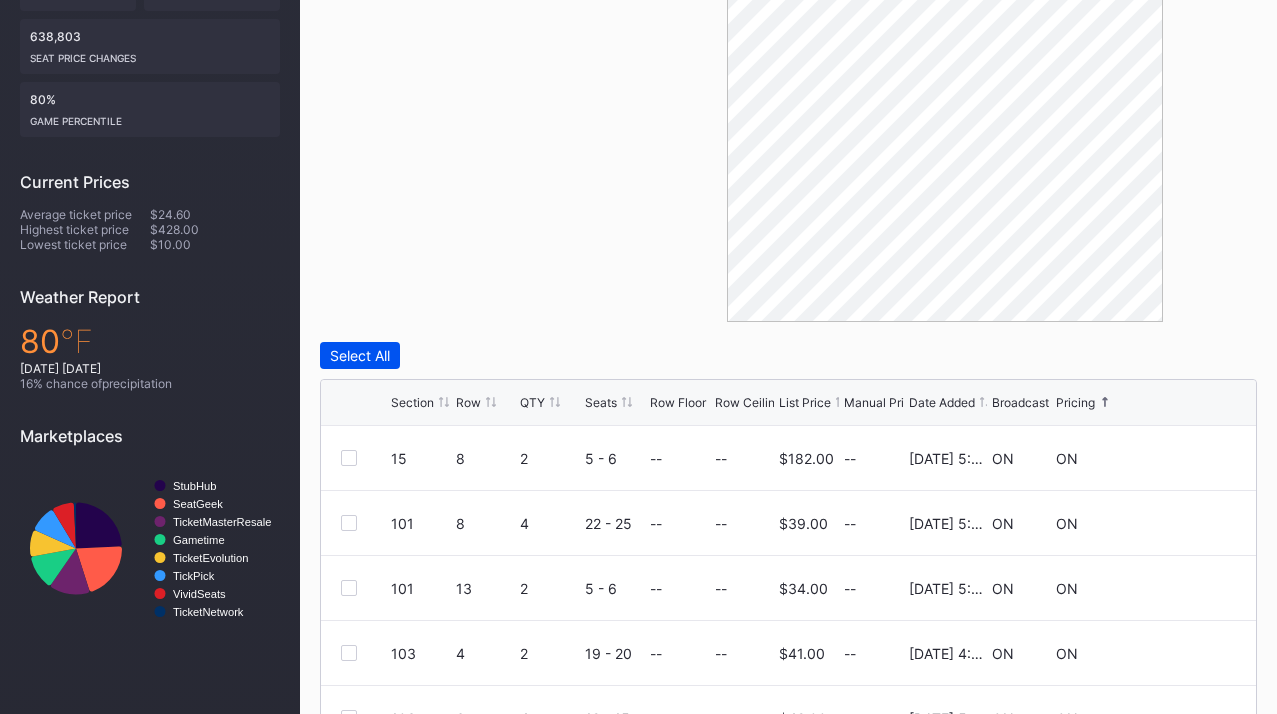 click on "Select All" at bounding box center [360, 355] 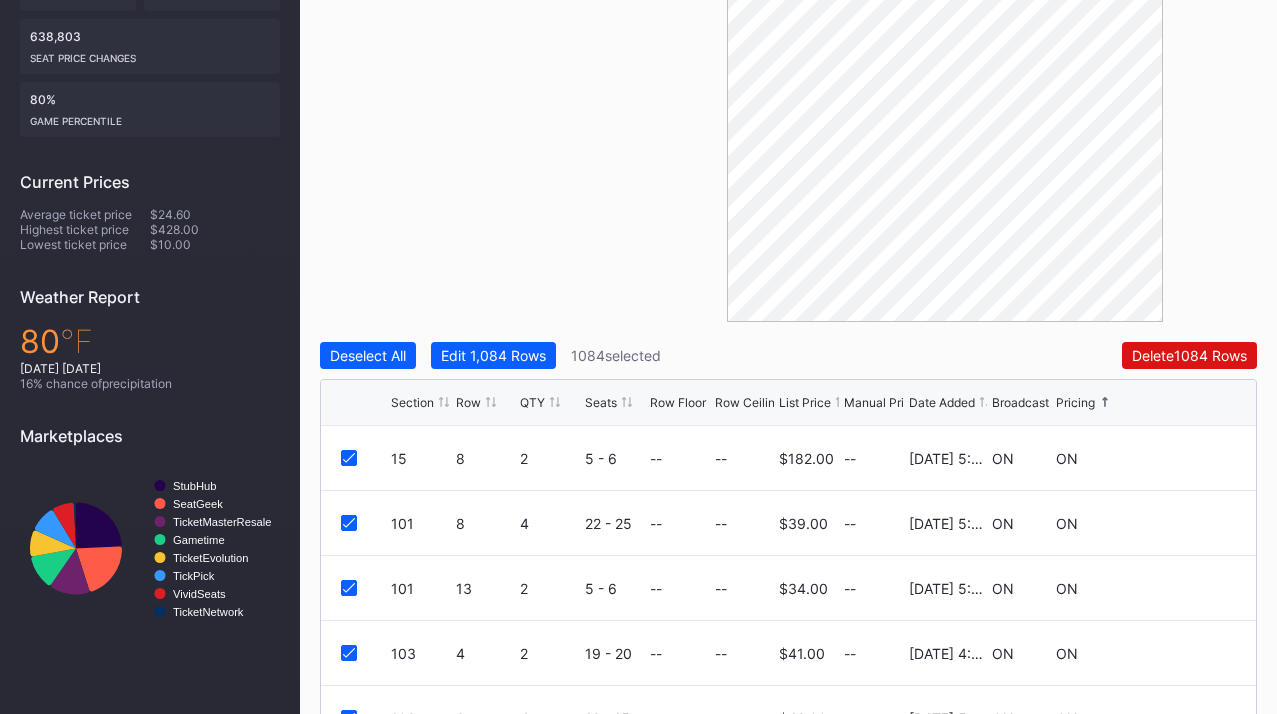 click on "Pricing" at bounding box center [1075, 402] 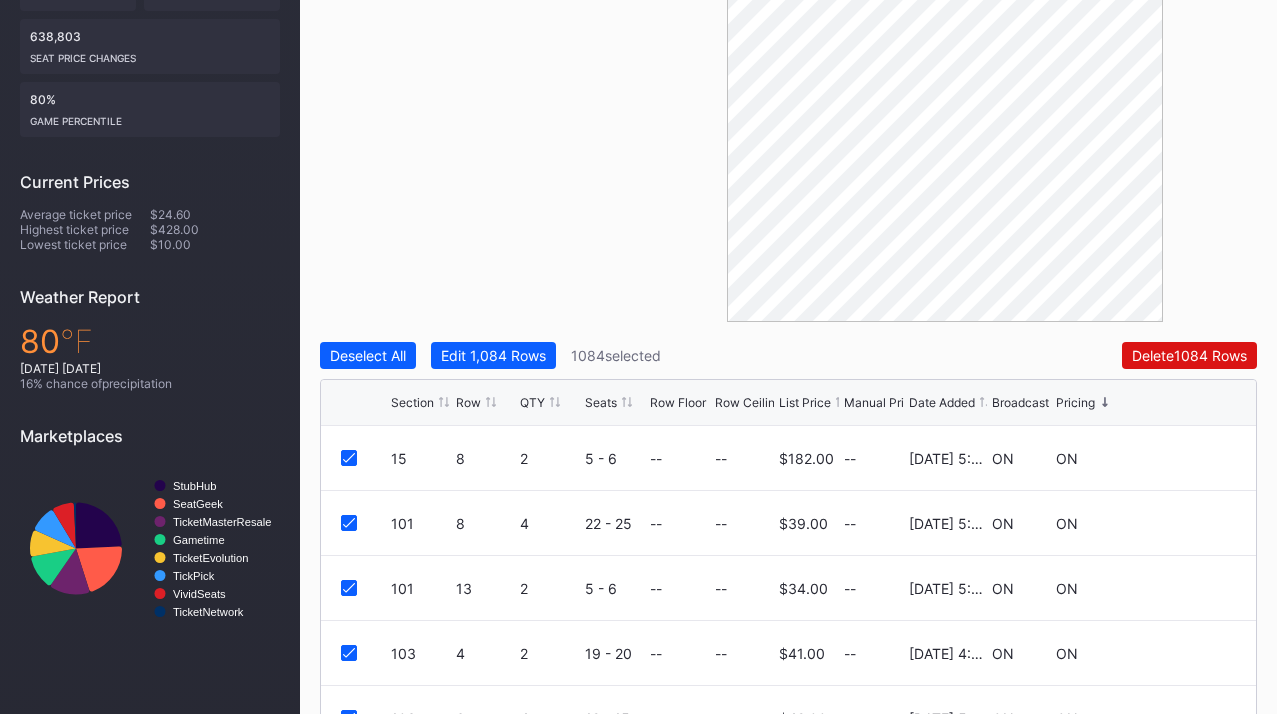 click on "Pricing" at bounding box center (1075, 402) 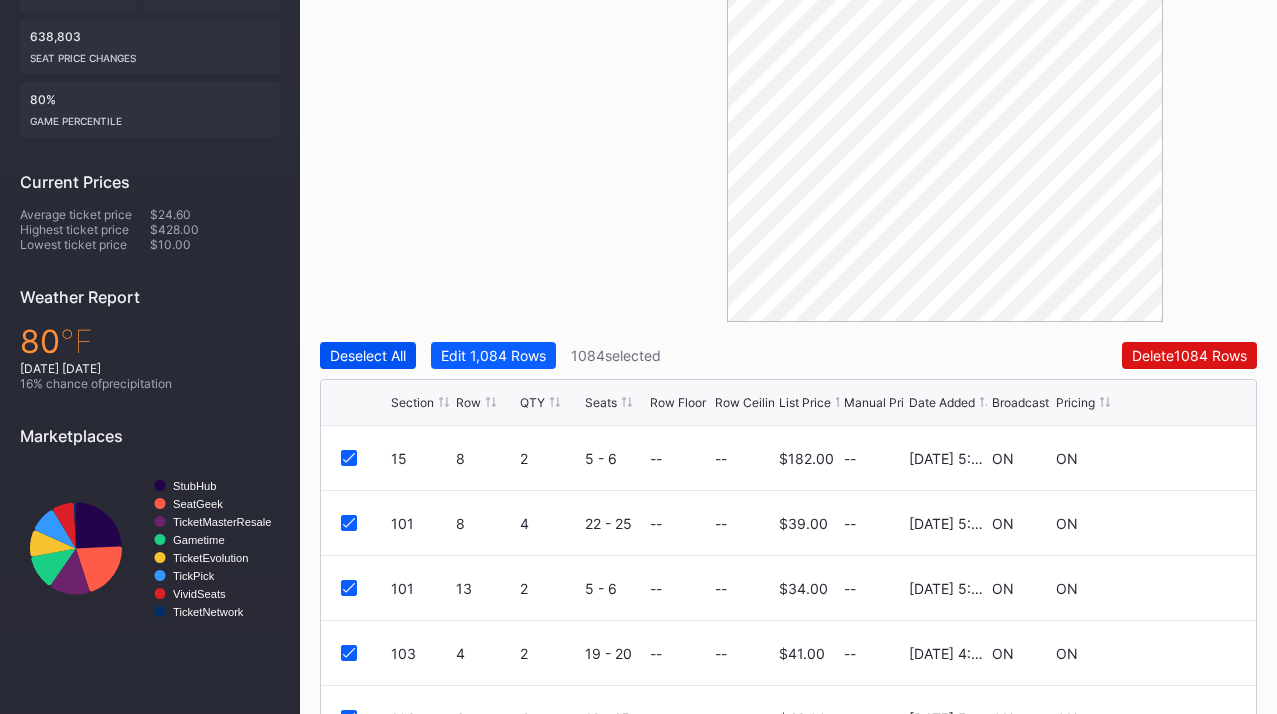 click on "Deselect All" at bounding box center (368, 355) 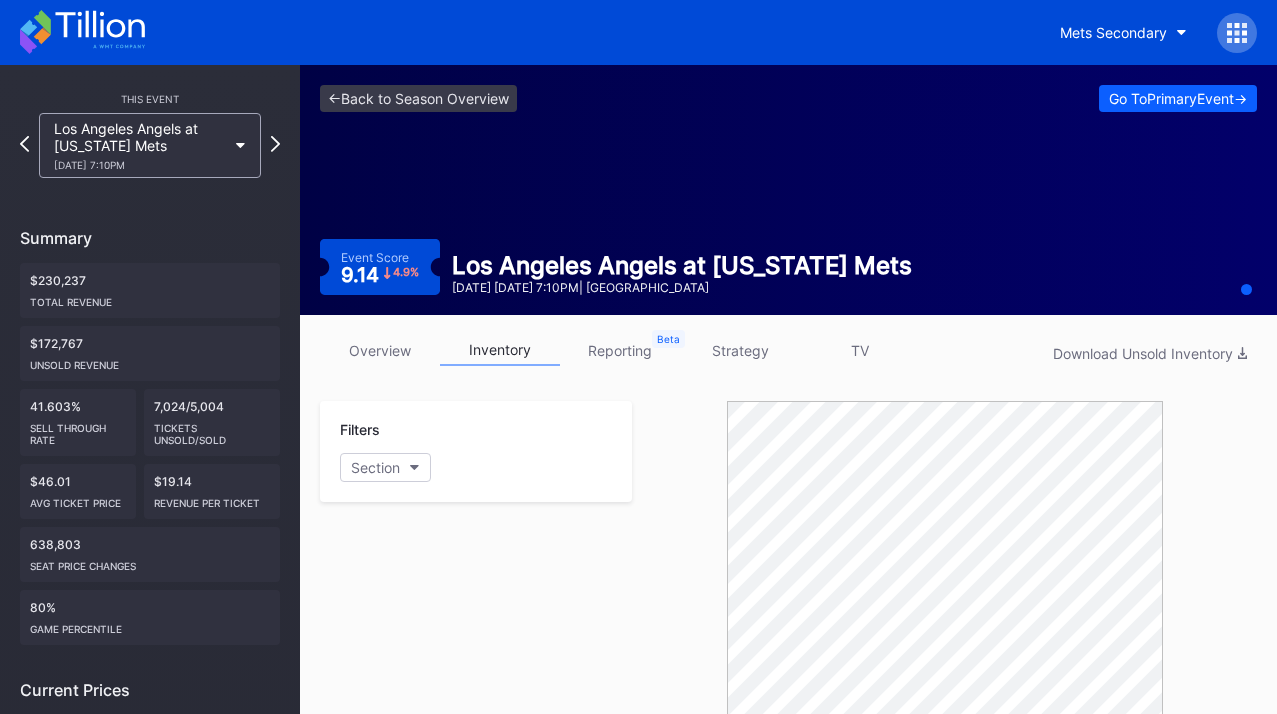 scroll, scrollTop: 0, scrollLeft: 0, axis: both 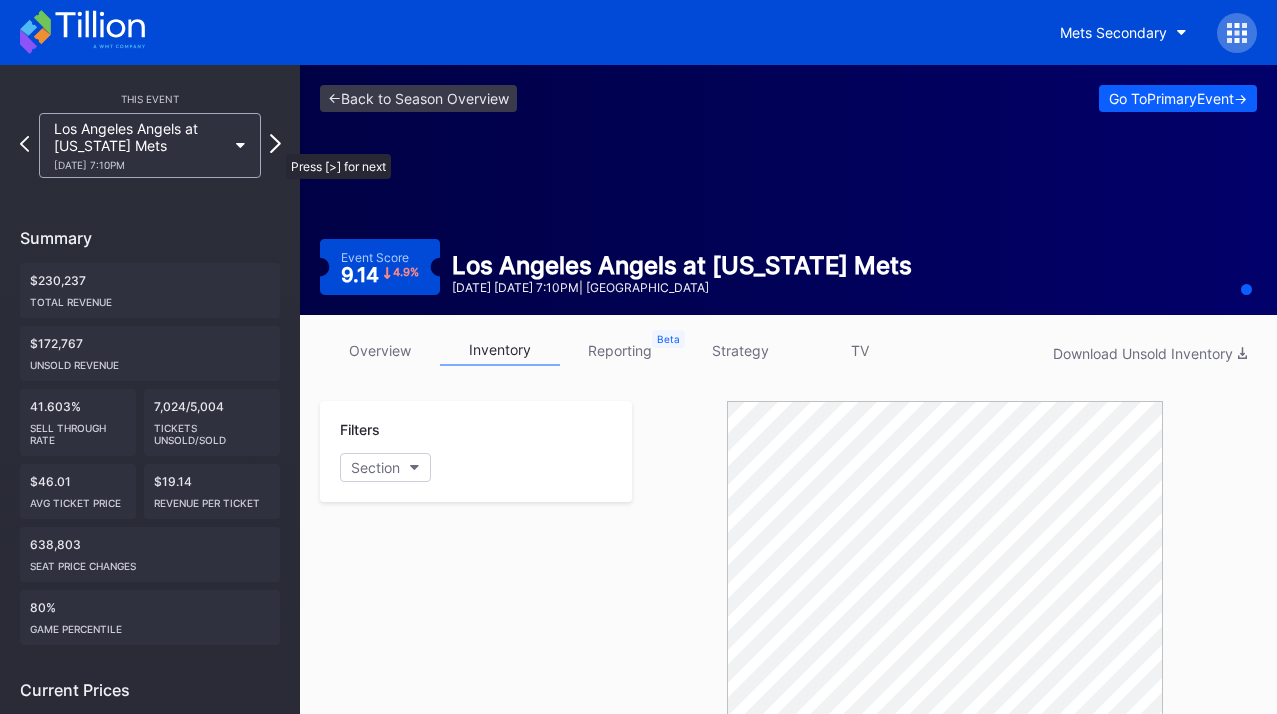 click 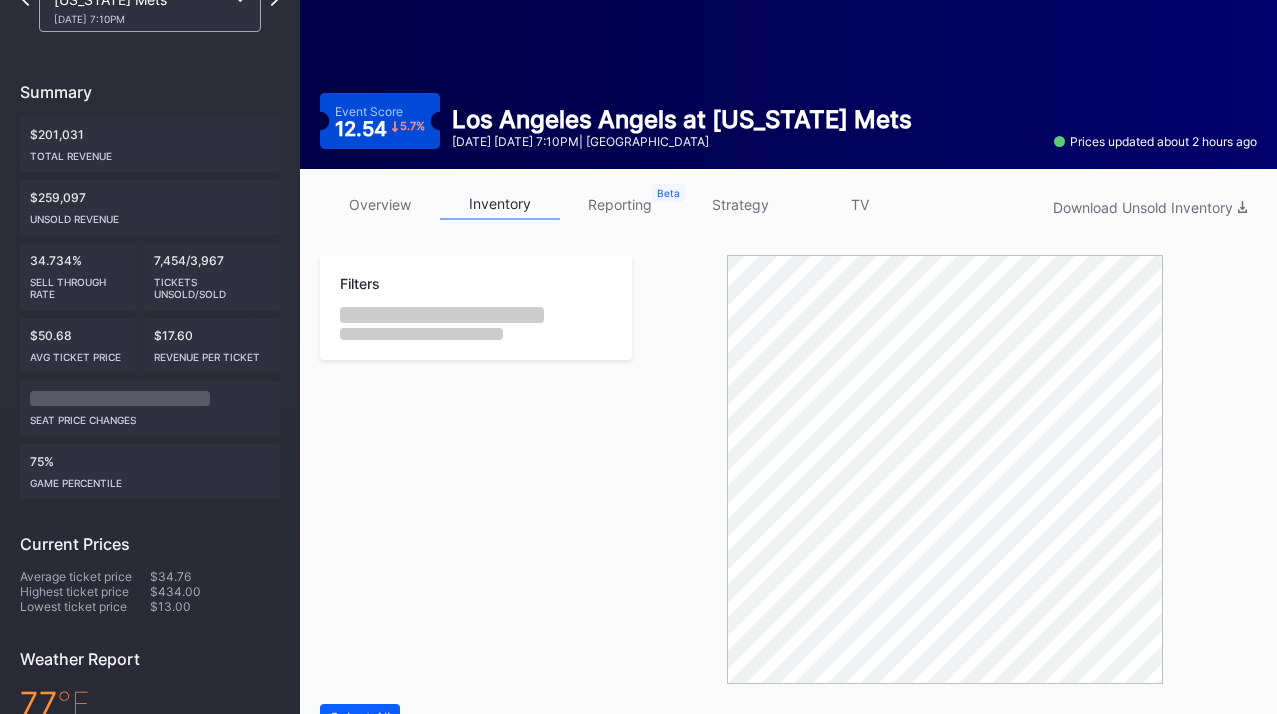 scroll, scrollTop: 450, scrollLeft: 0, axis: vertical 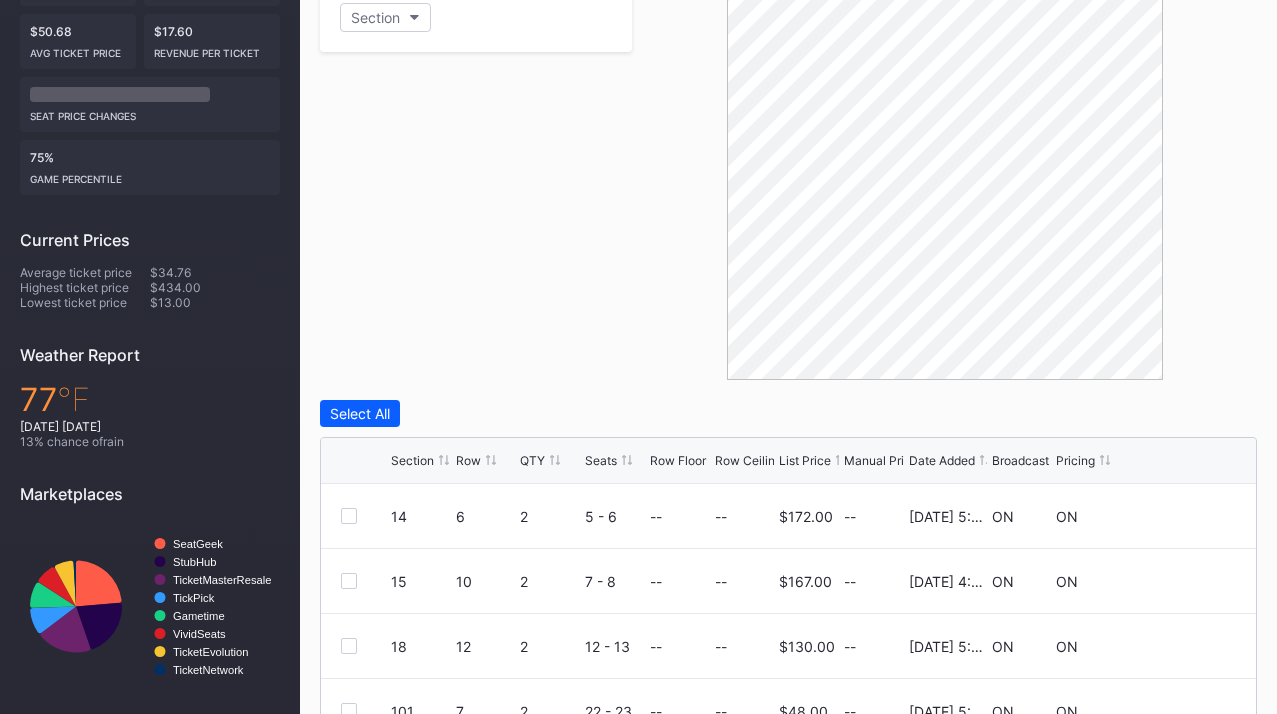 click on "Pricing" at bounding box center [1075, 460] 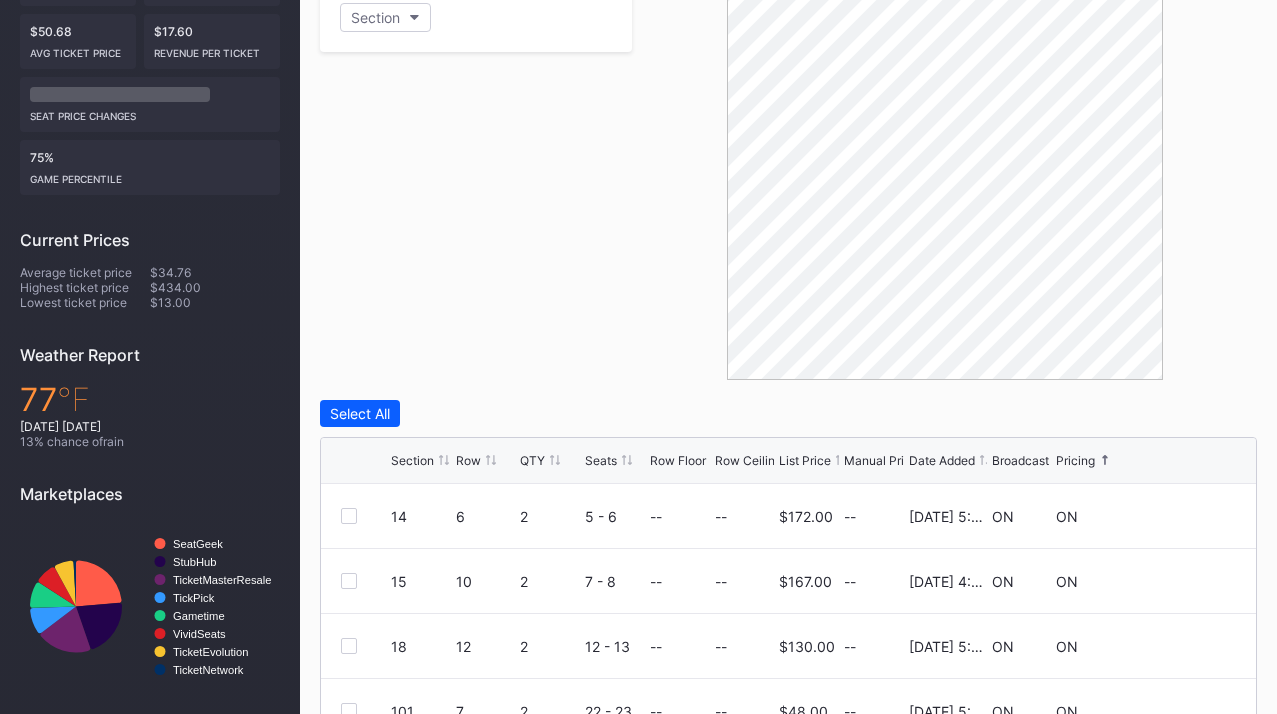 click 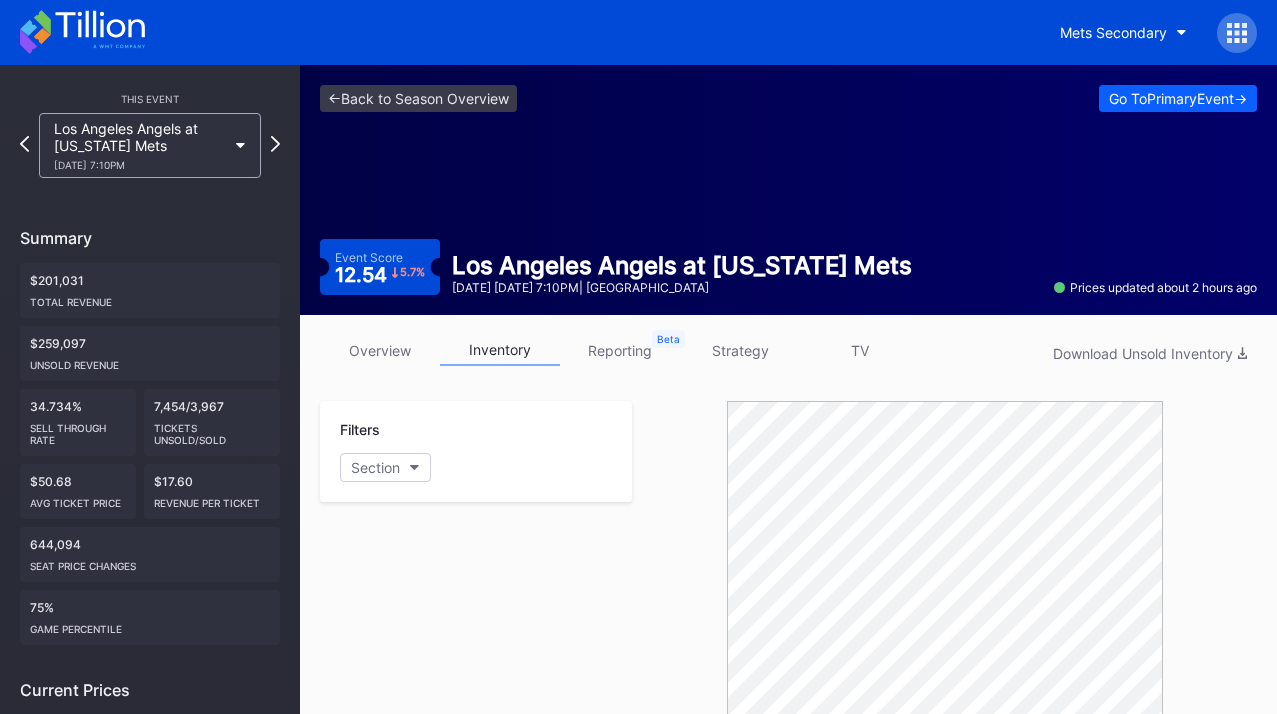 scroll, scrollTop: 0, scrollLeft: 0, axis: both 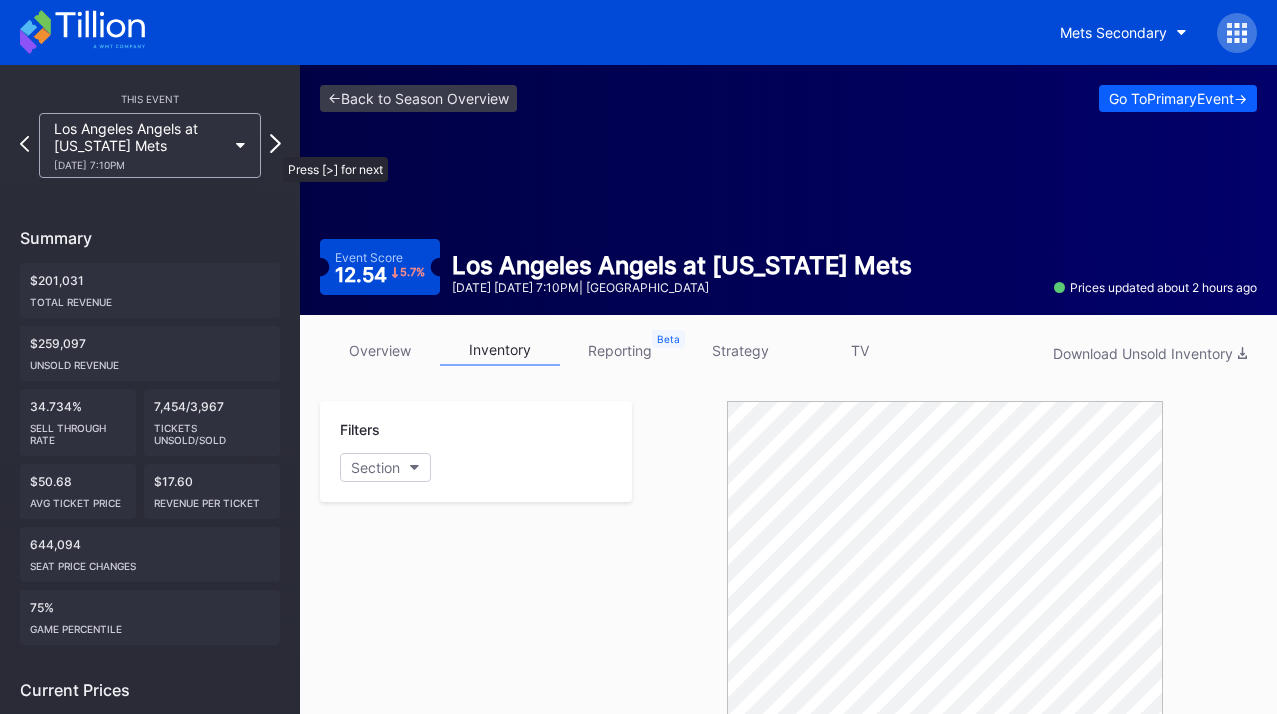 click 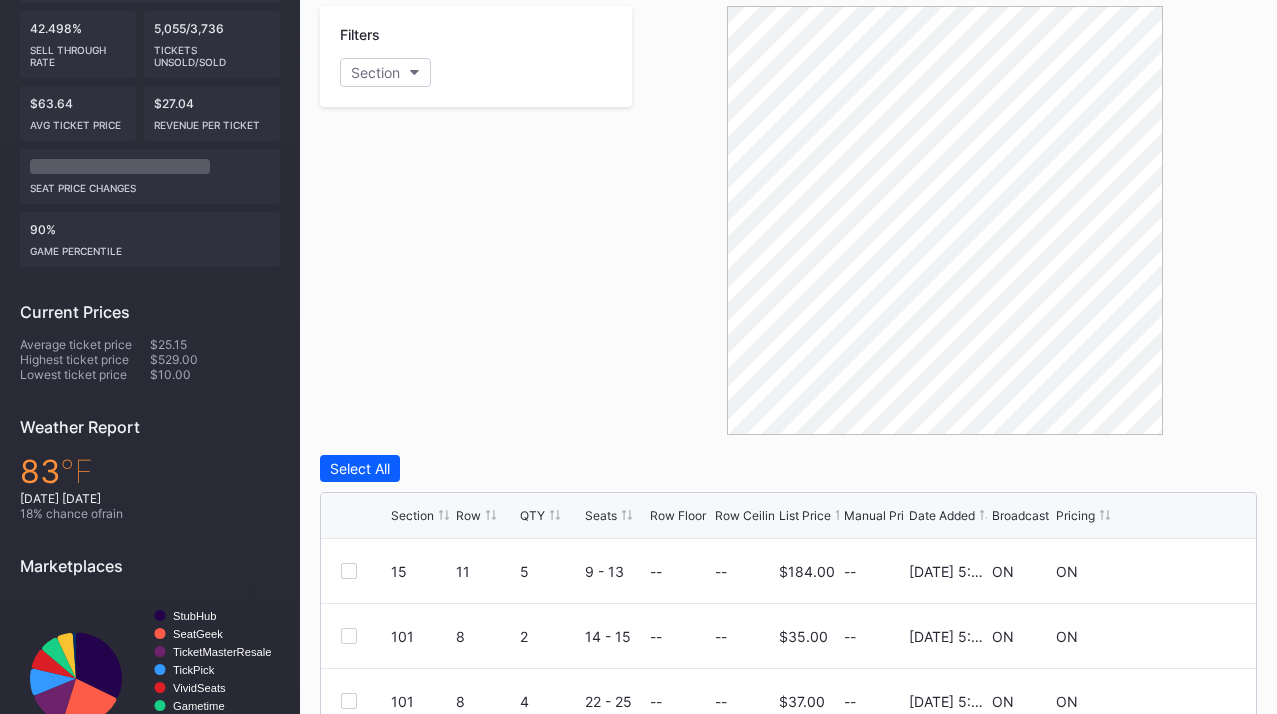 scroll, scrollTop: 423, scrollLeft: 0, axis: vertical 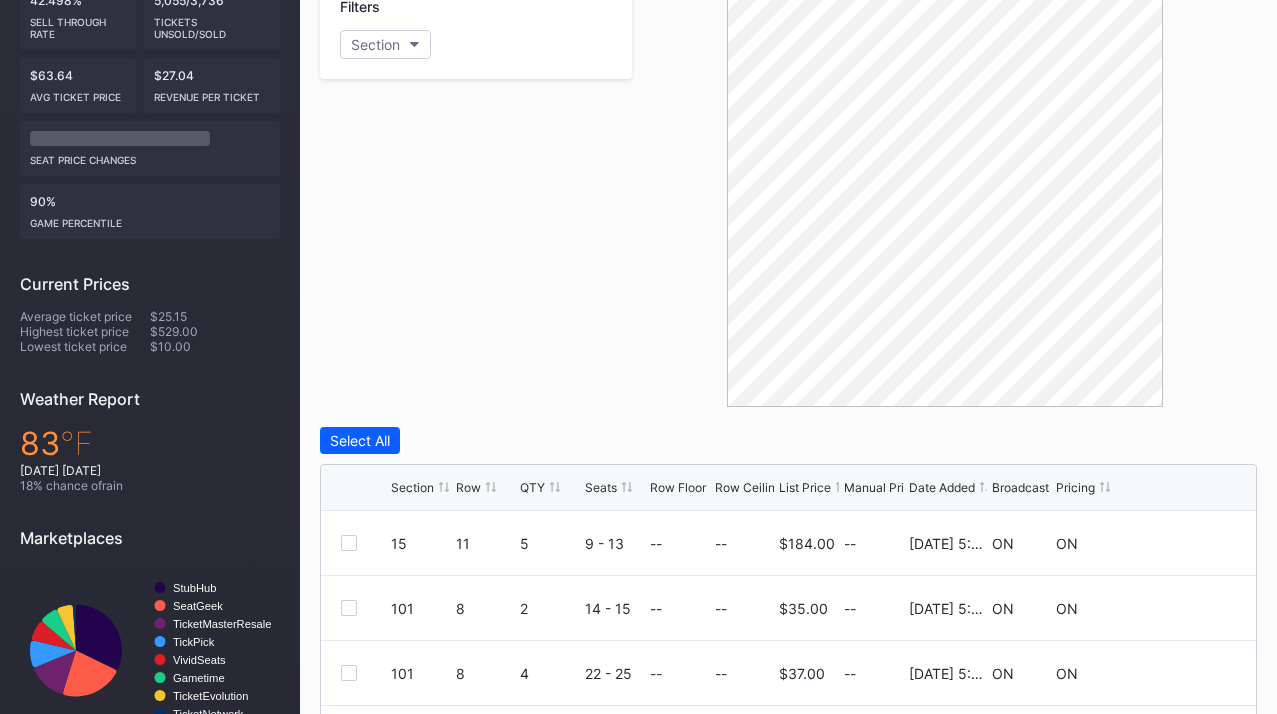 click on "Pricing" at bounding box center [1075, 487] 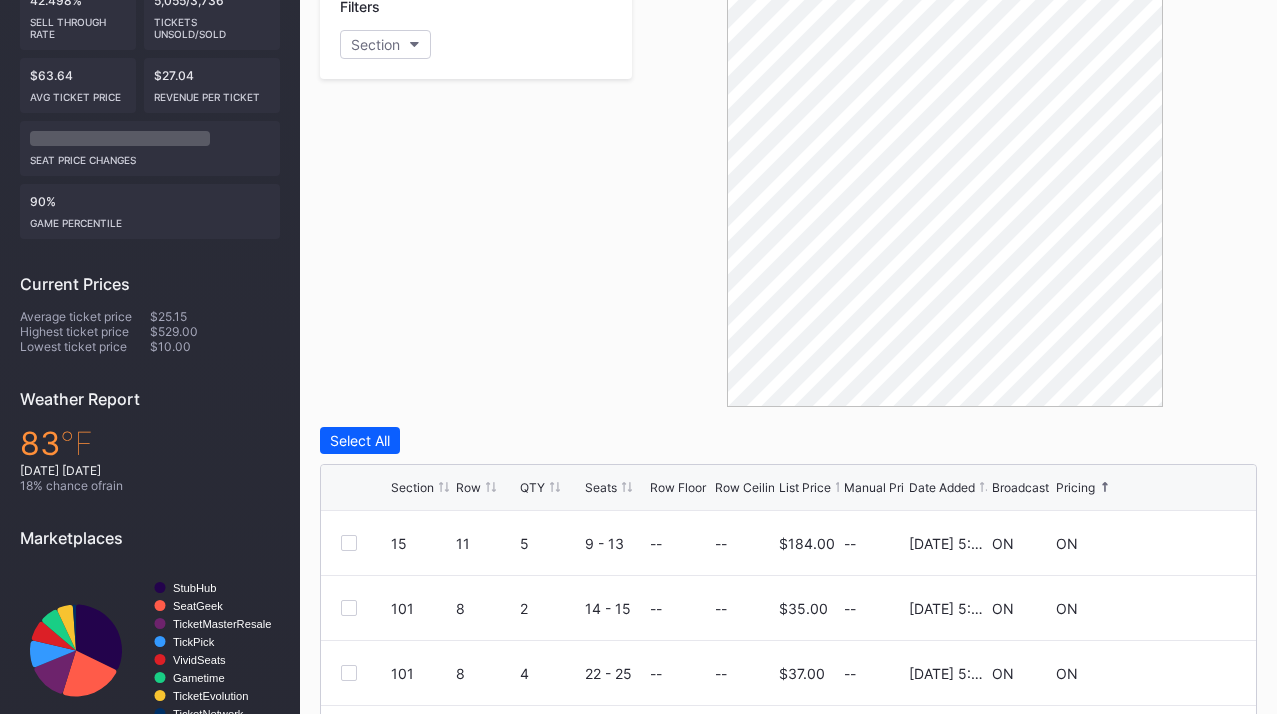 click on "Pricing" at bounding box center [1075, 487] 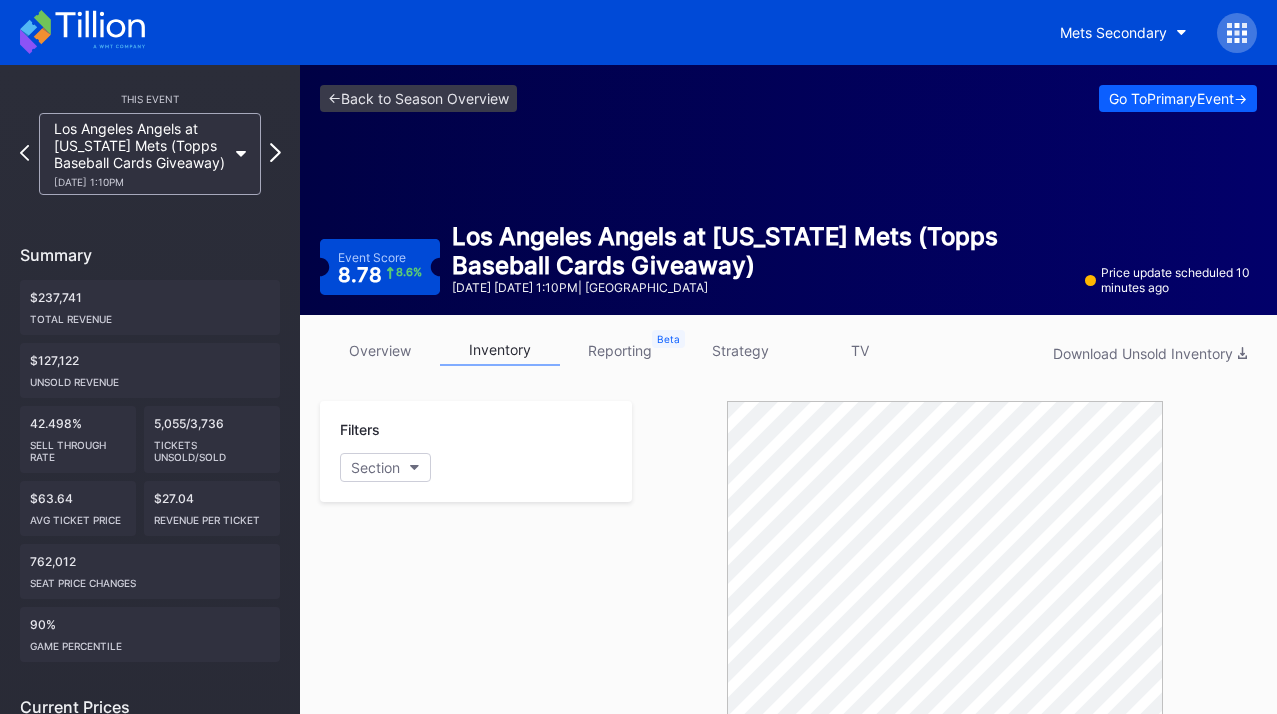 scroll, scrollTop: 0, scrollLeft: 0, axis: both 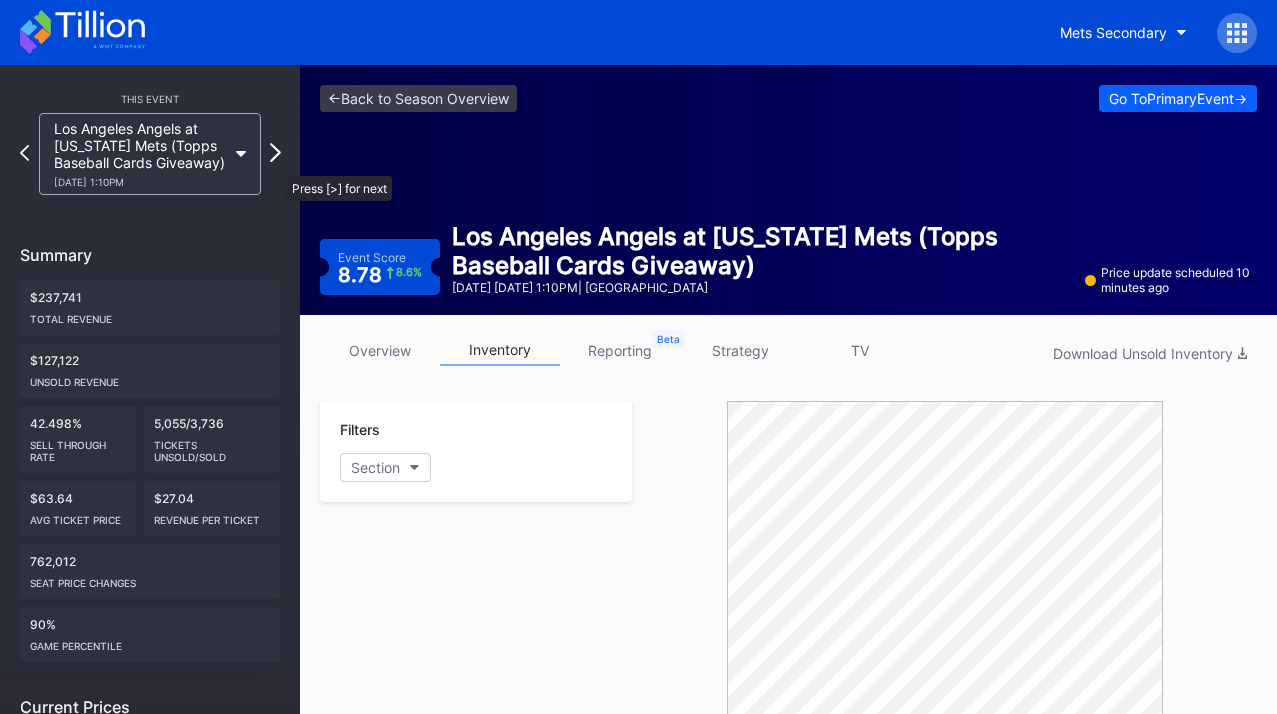 click 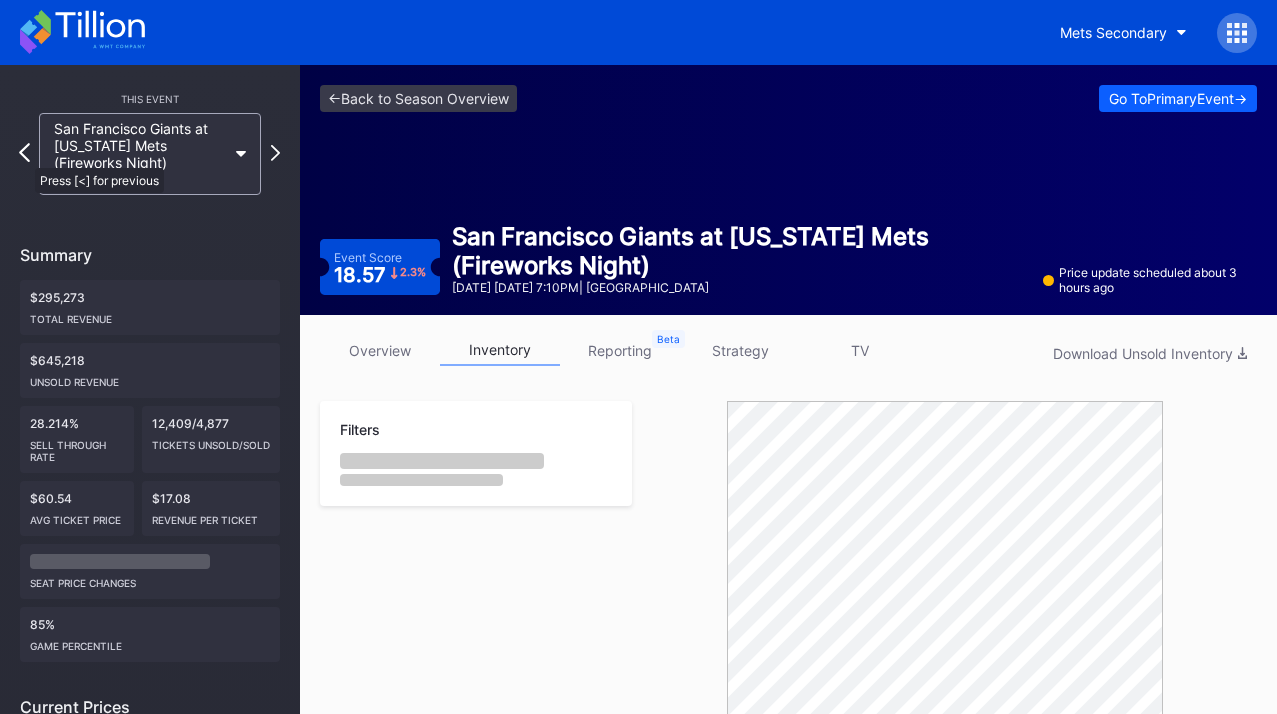 click 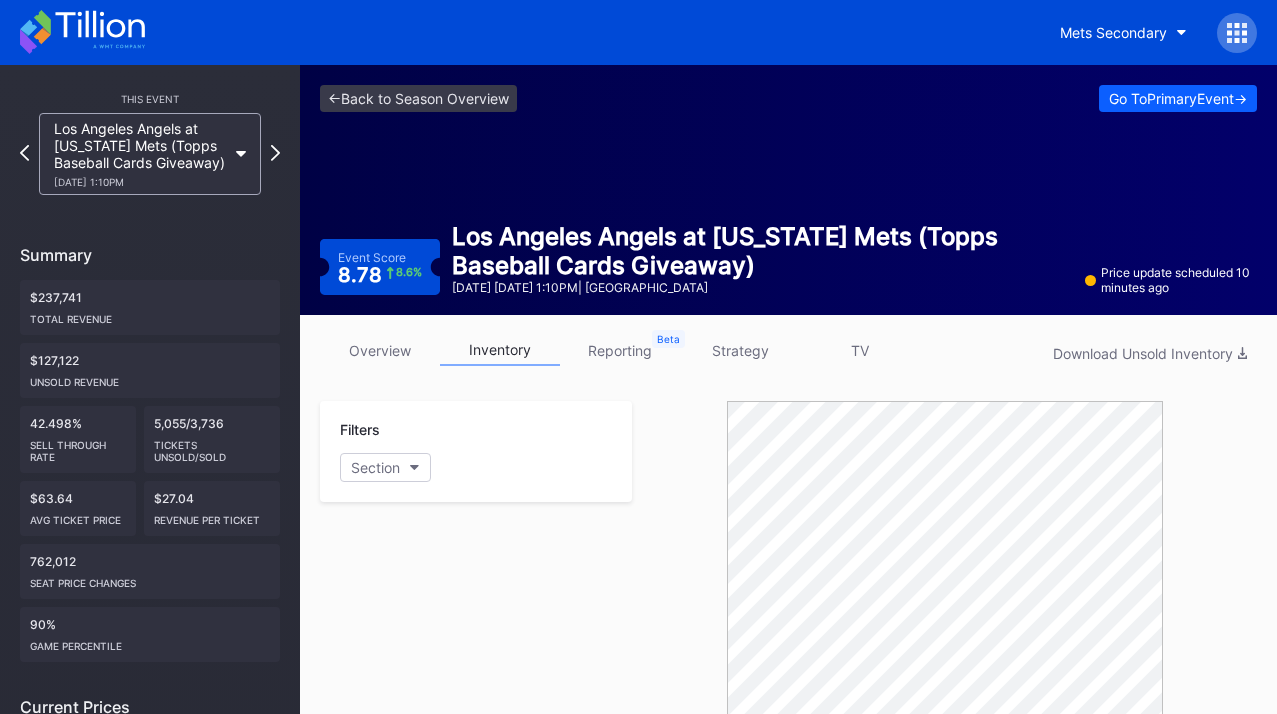 click on "Los Angeles Angels at [US_STATE] Mets (Topps Baseball Cards Giveaway) [DATE] 1:10PM" at bounding box center (140, 154) 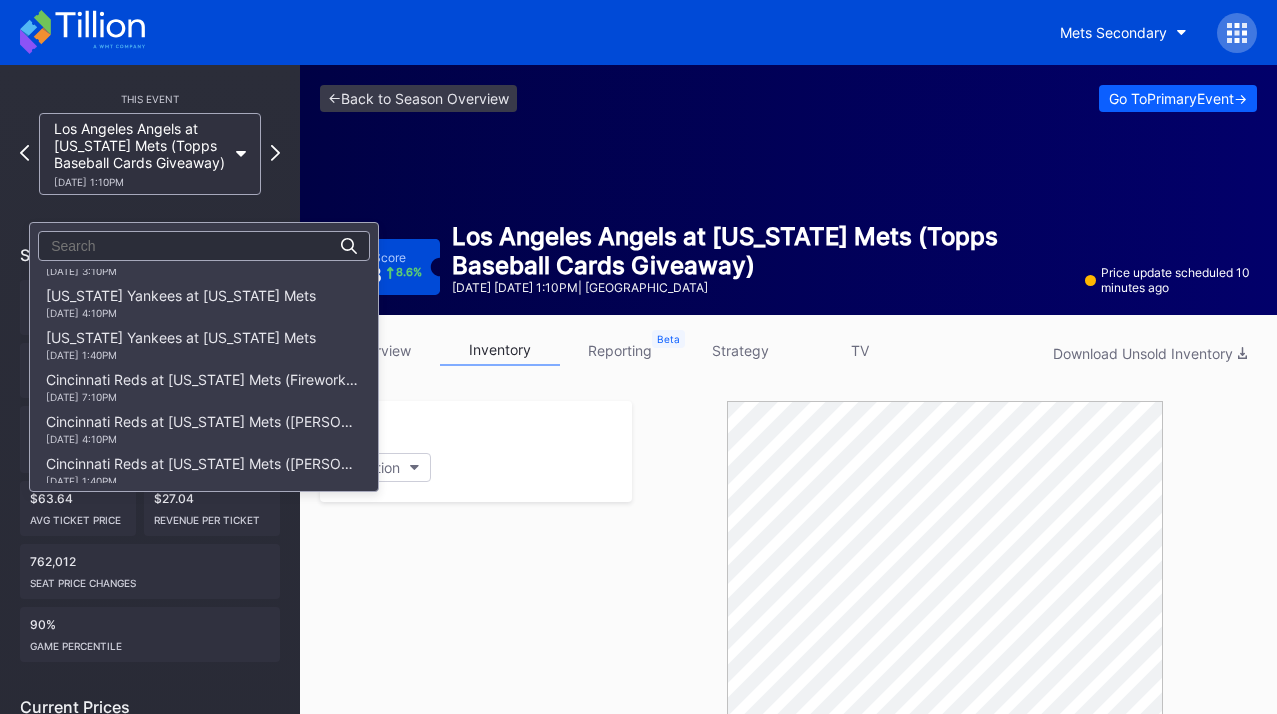 scroll, scrollTop: 1906, scrollLeft: 0, axis: vertical 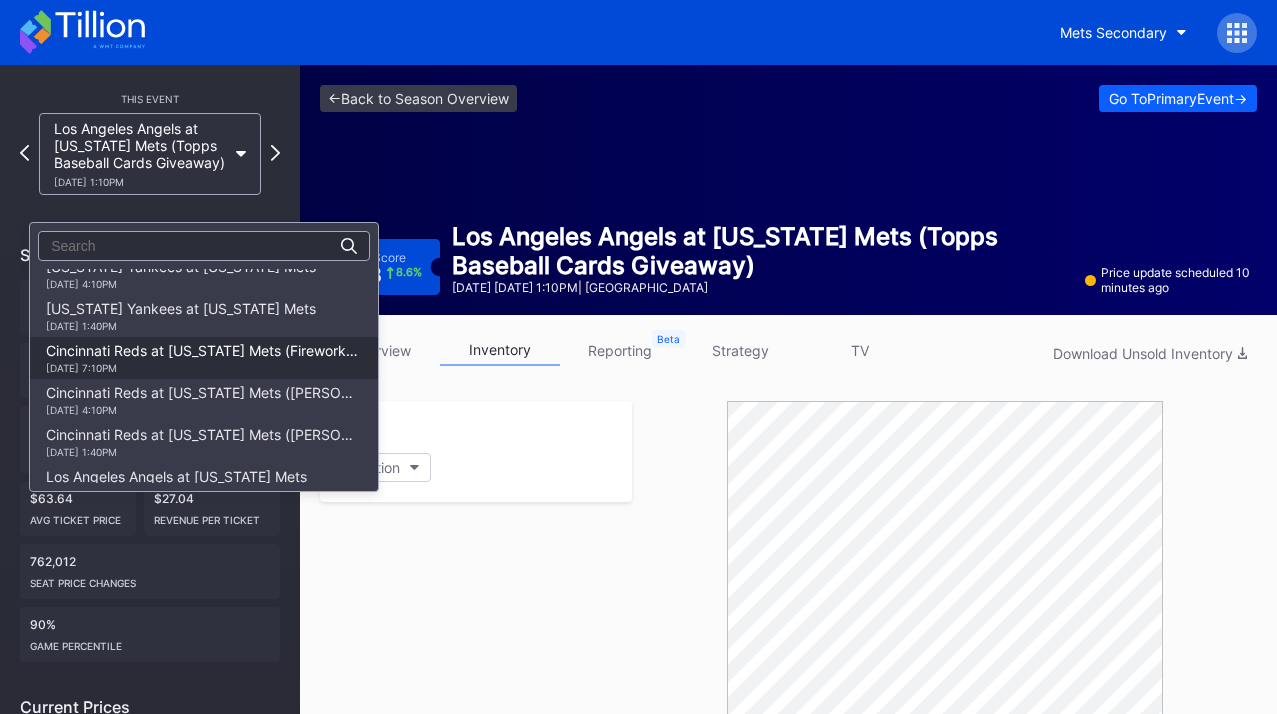 click on "Cincinnati Reds at [US_STATE] Mets (Fireworks Night) [DATE] 7:10PM" at bounding box center [204, 358] 